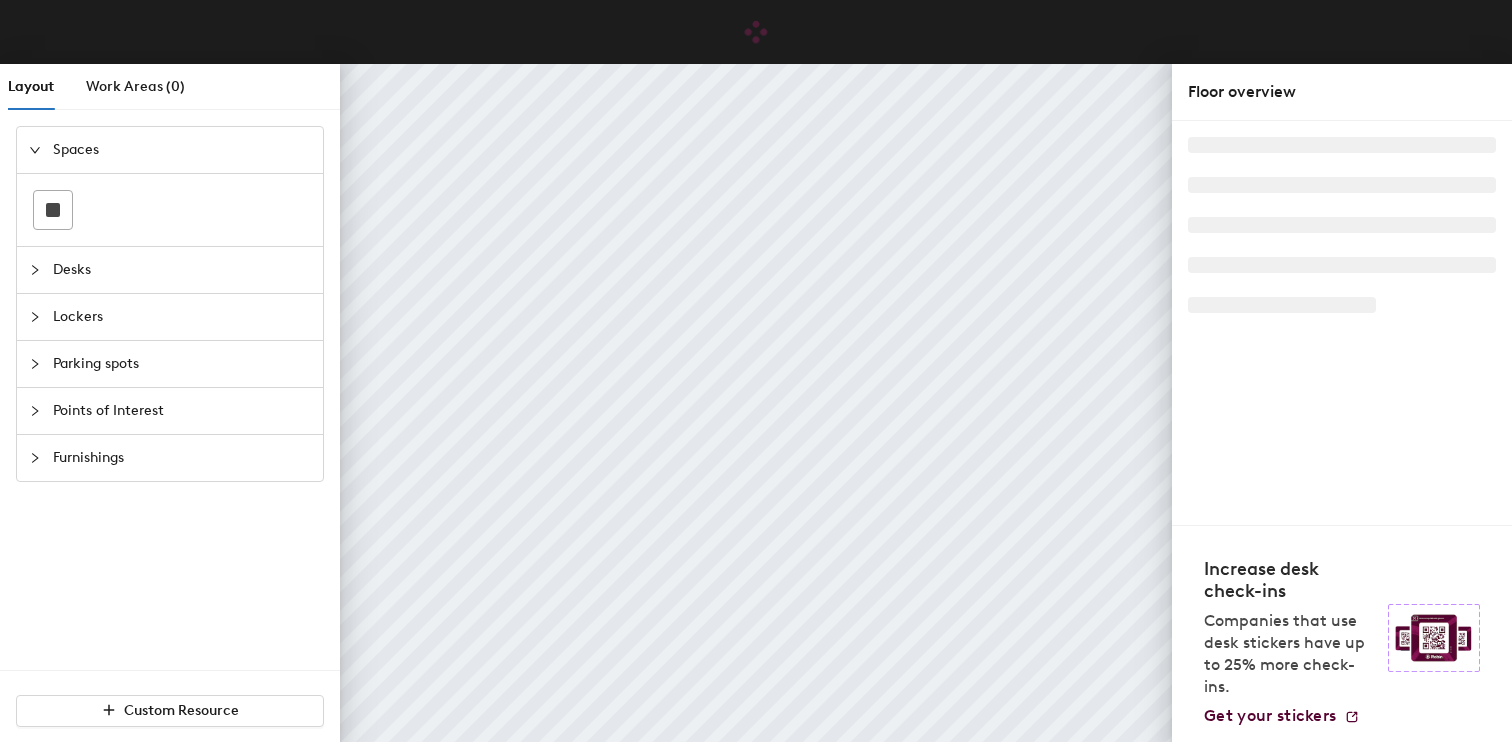 scroll, scrollTop: 0, scrollLeft: 0, axis: both 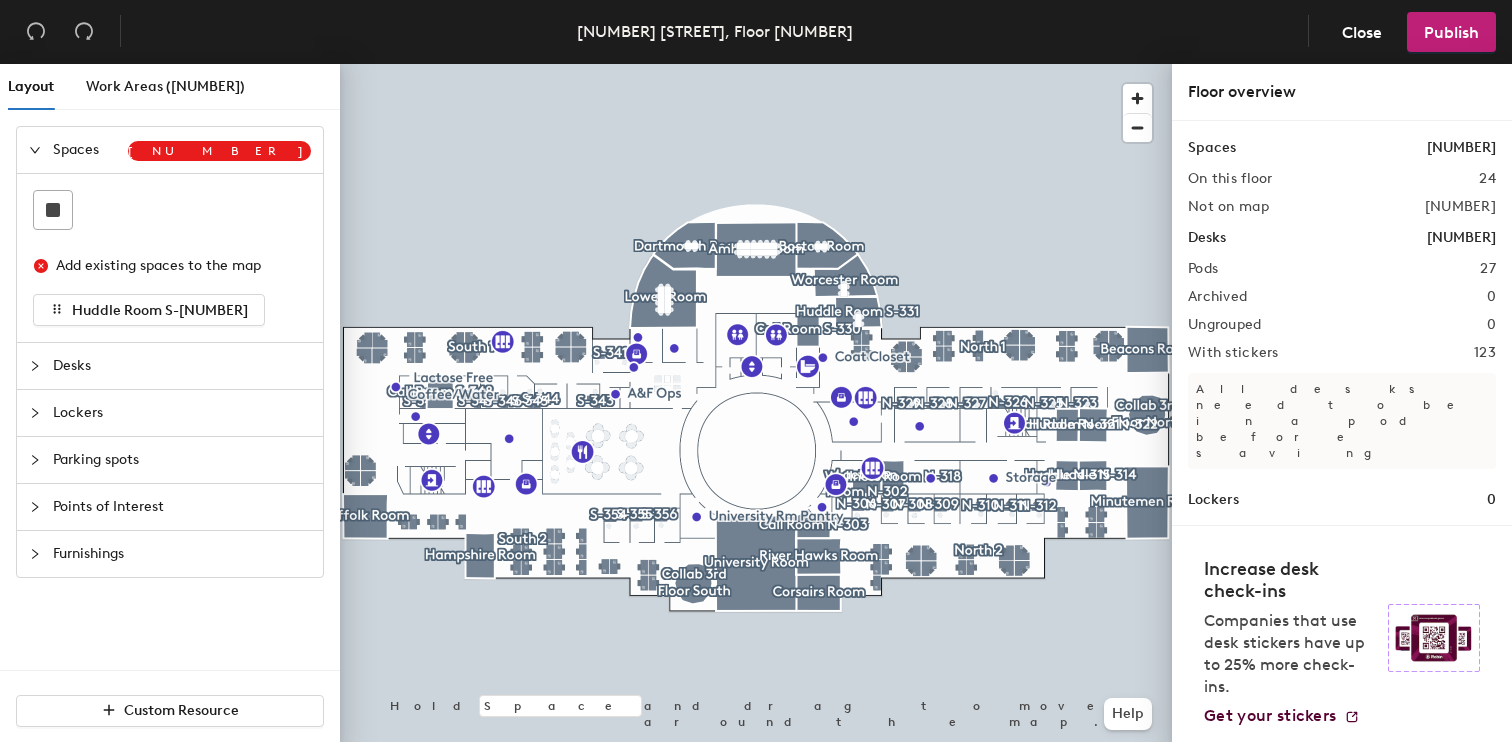click at bounding box center (41, 150) 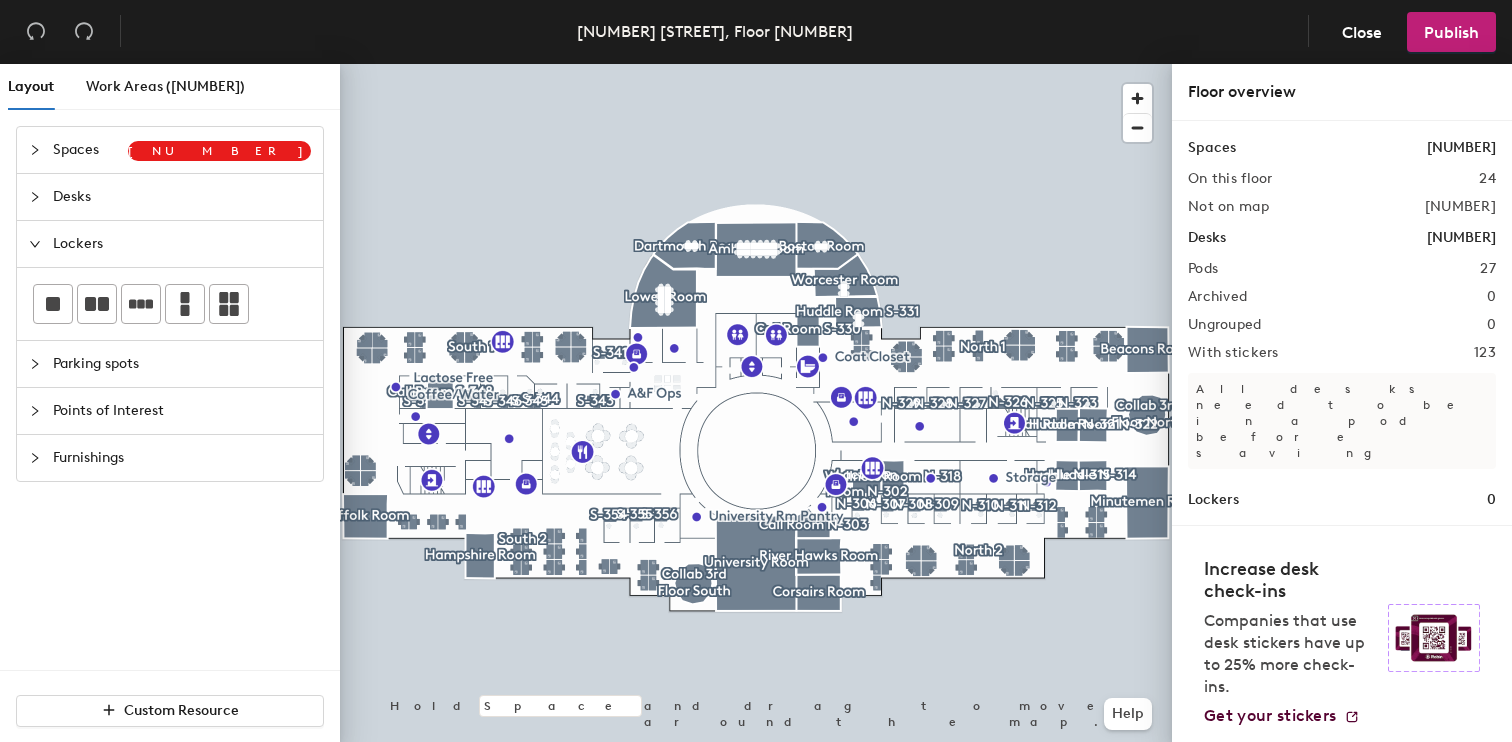 click at bounding box center (35, 150) 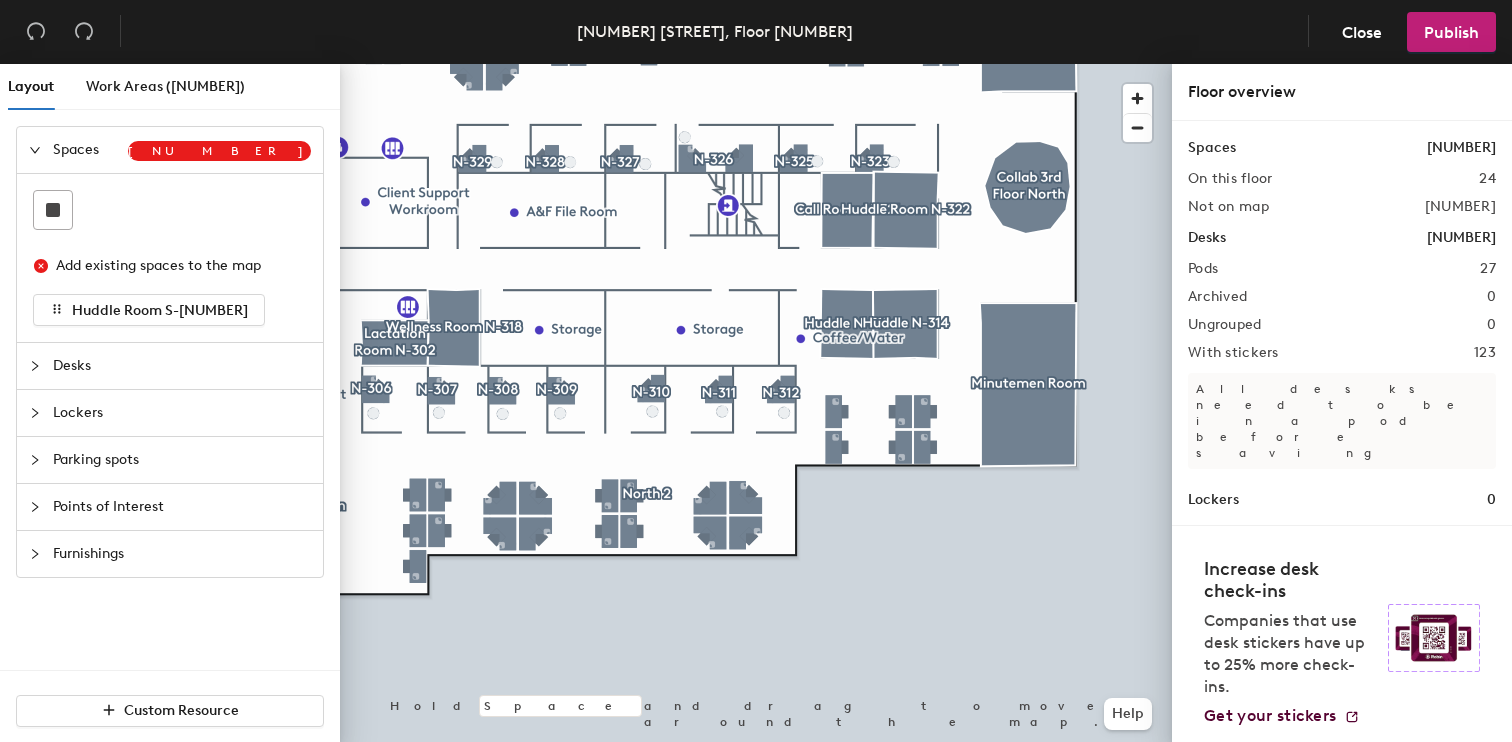 click at bounding box center [170, 210] 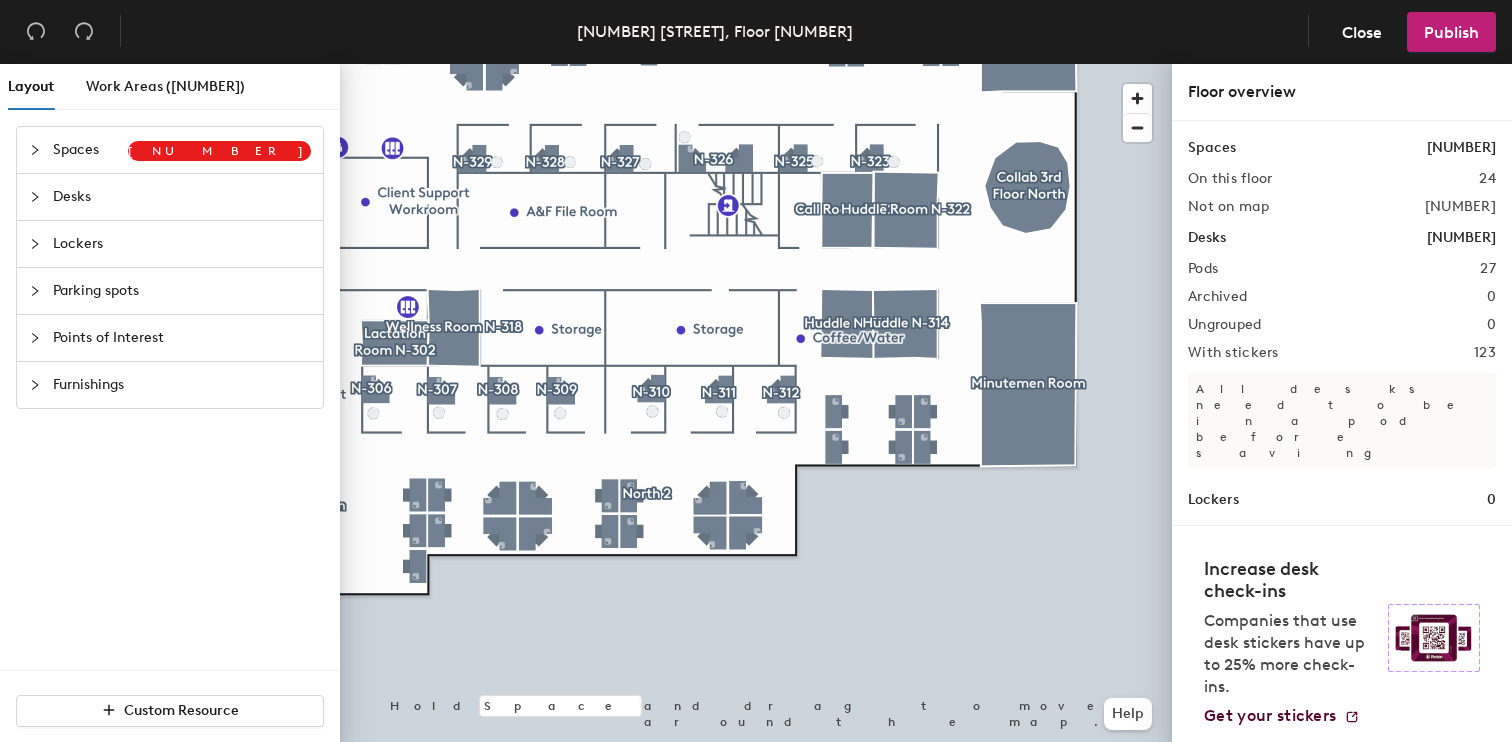 click on "Spaces" at bounding box center [90, 150] 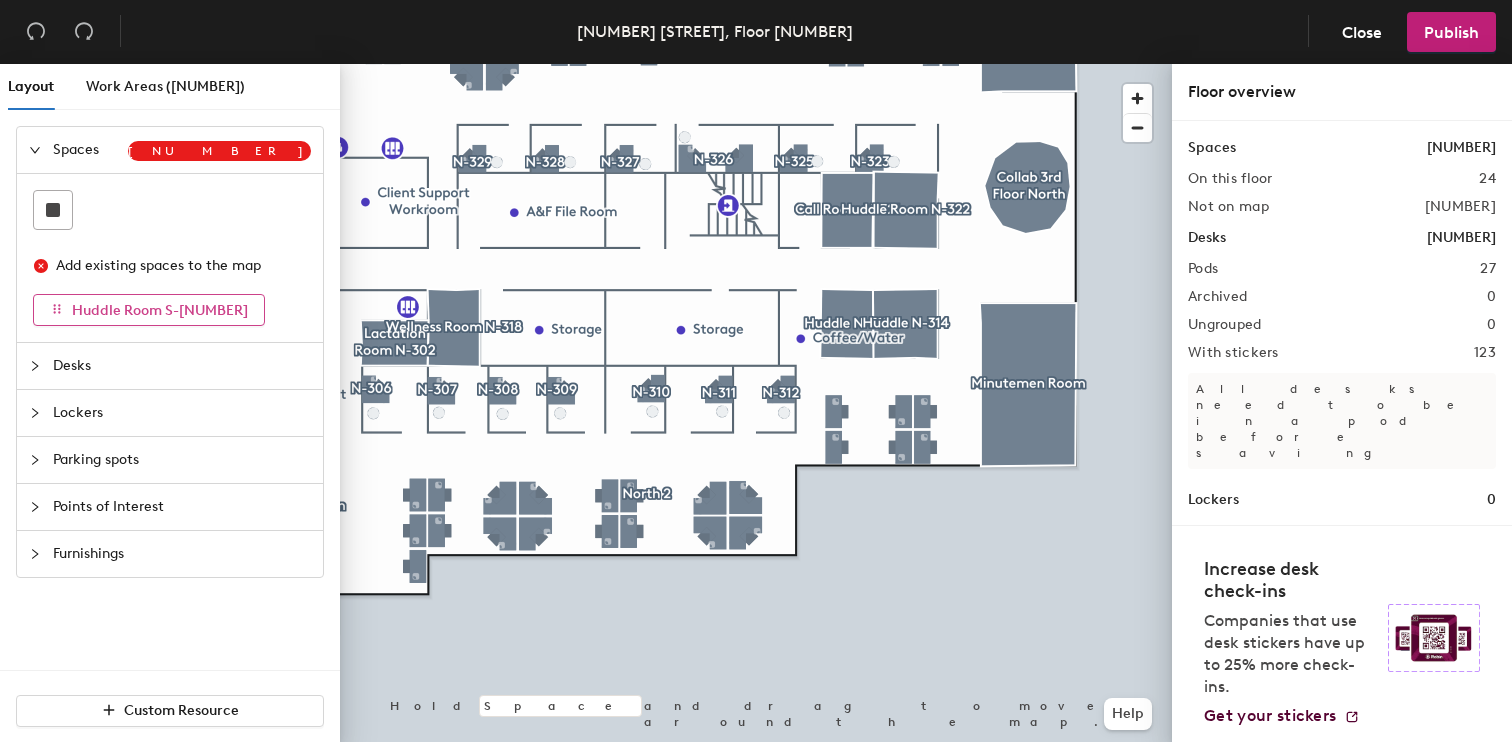click on "Huddle Room S-[NUMBER]" at bounding box center [160, 310] 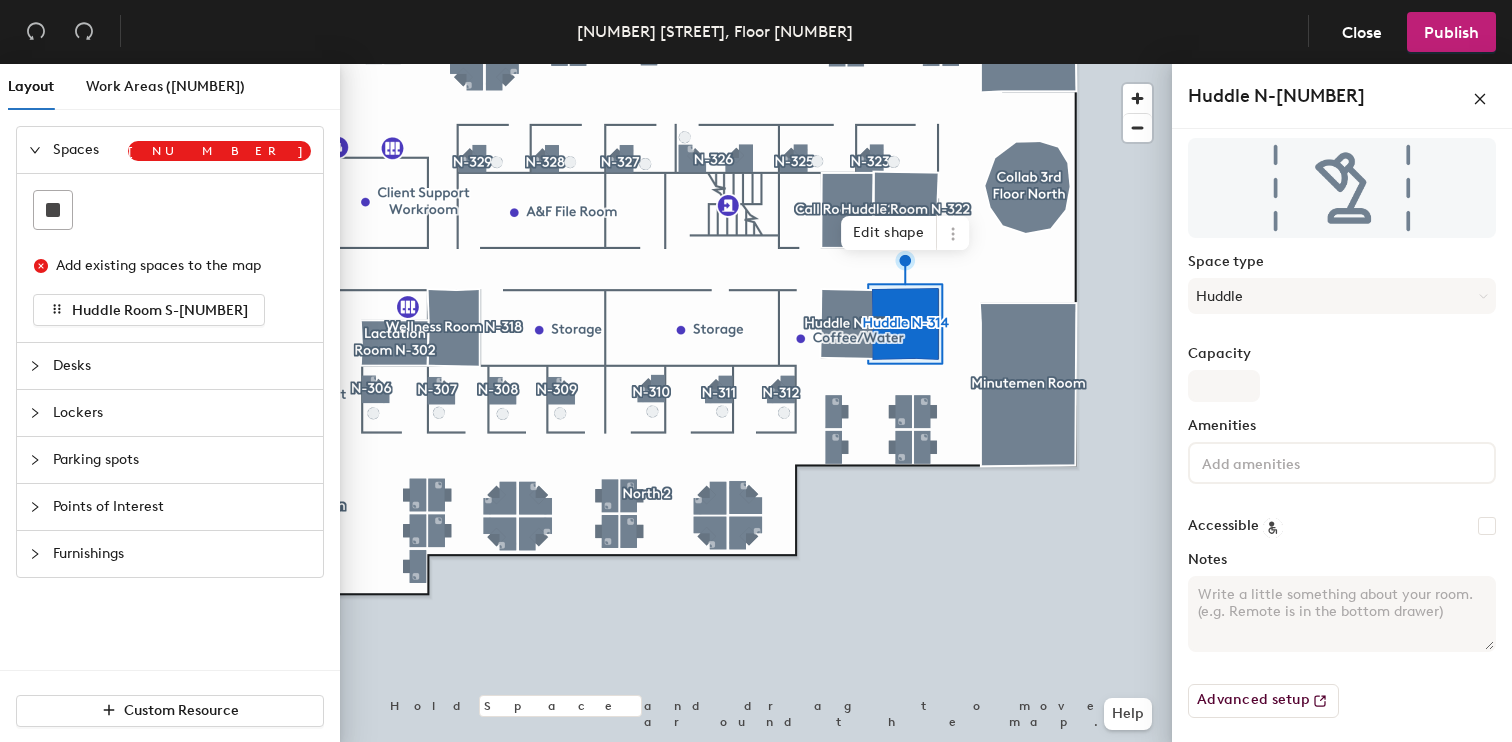 scroll, scrollTop: 117, scrollLeft: 0, axis: vertical 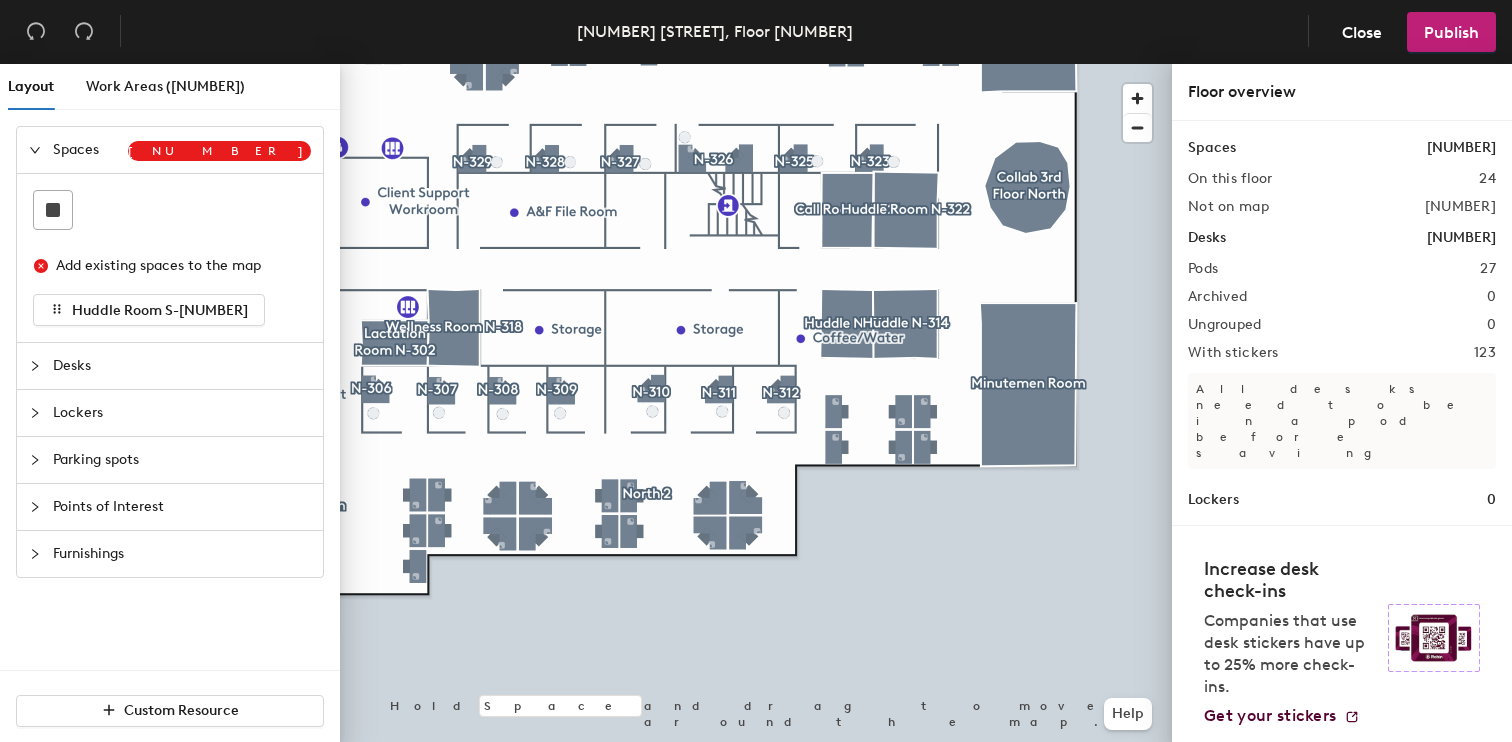 click at bounding box center (41, 266) 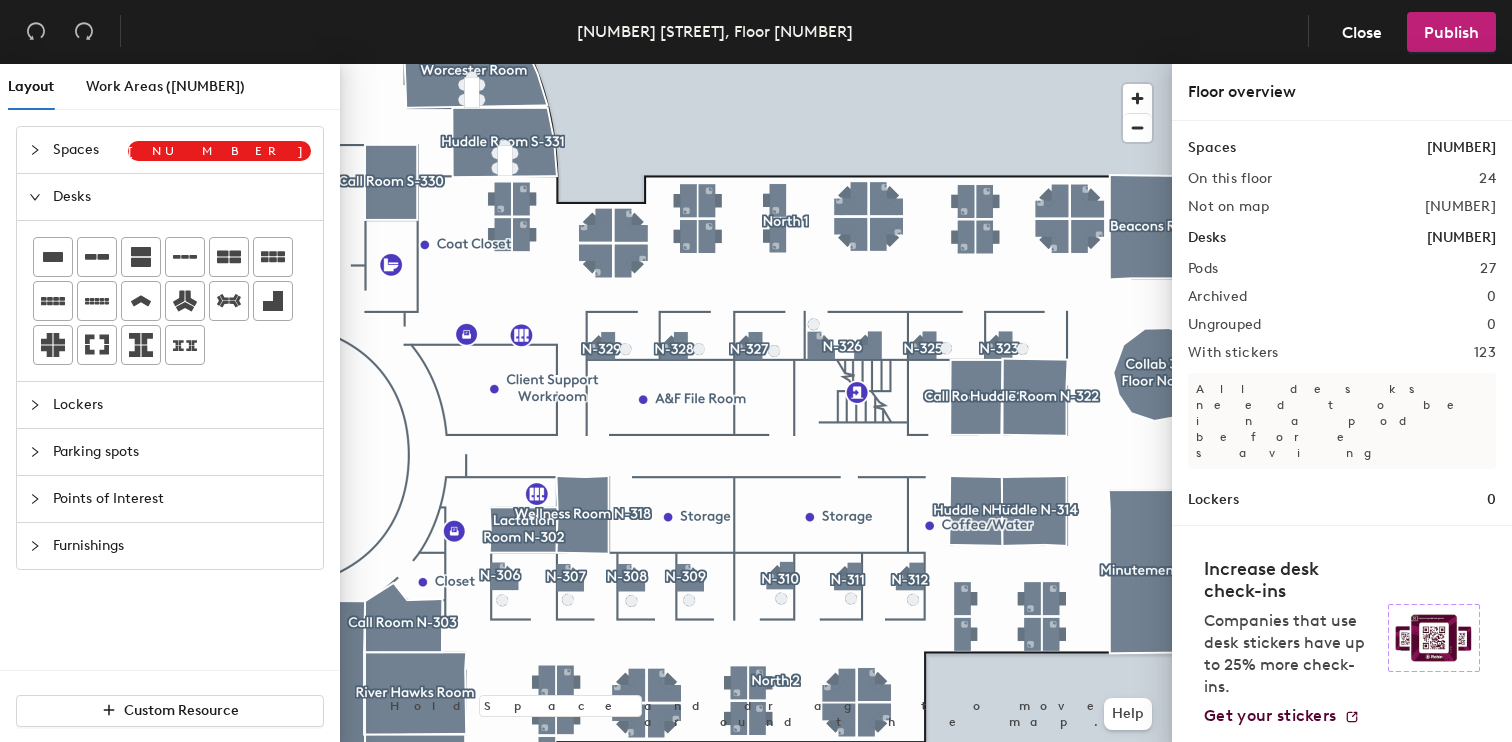 click at bounding box center [35, 150] 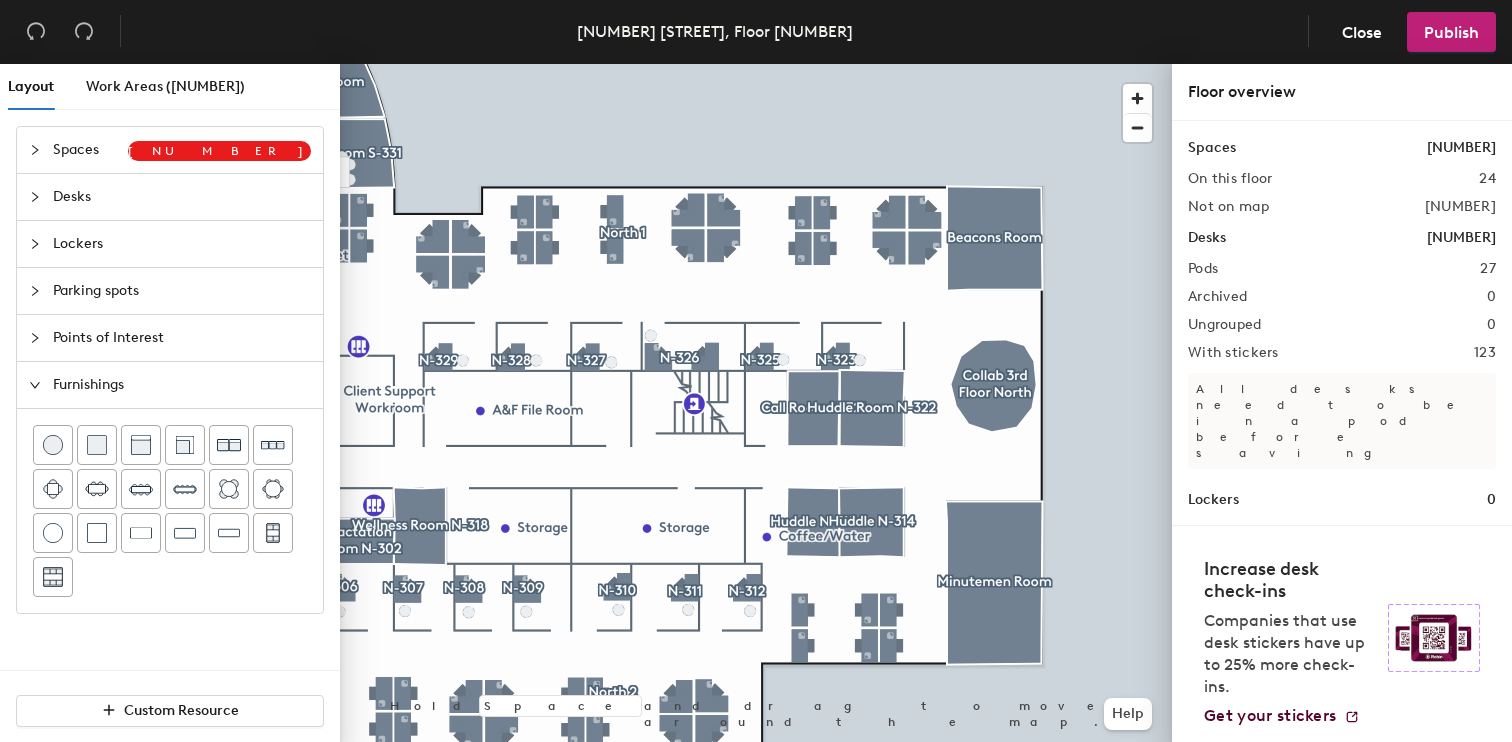 click at bounding box center [35, 385] 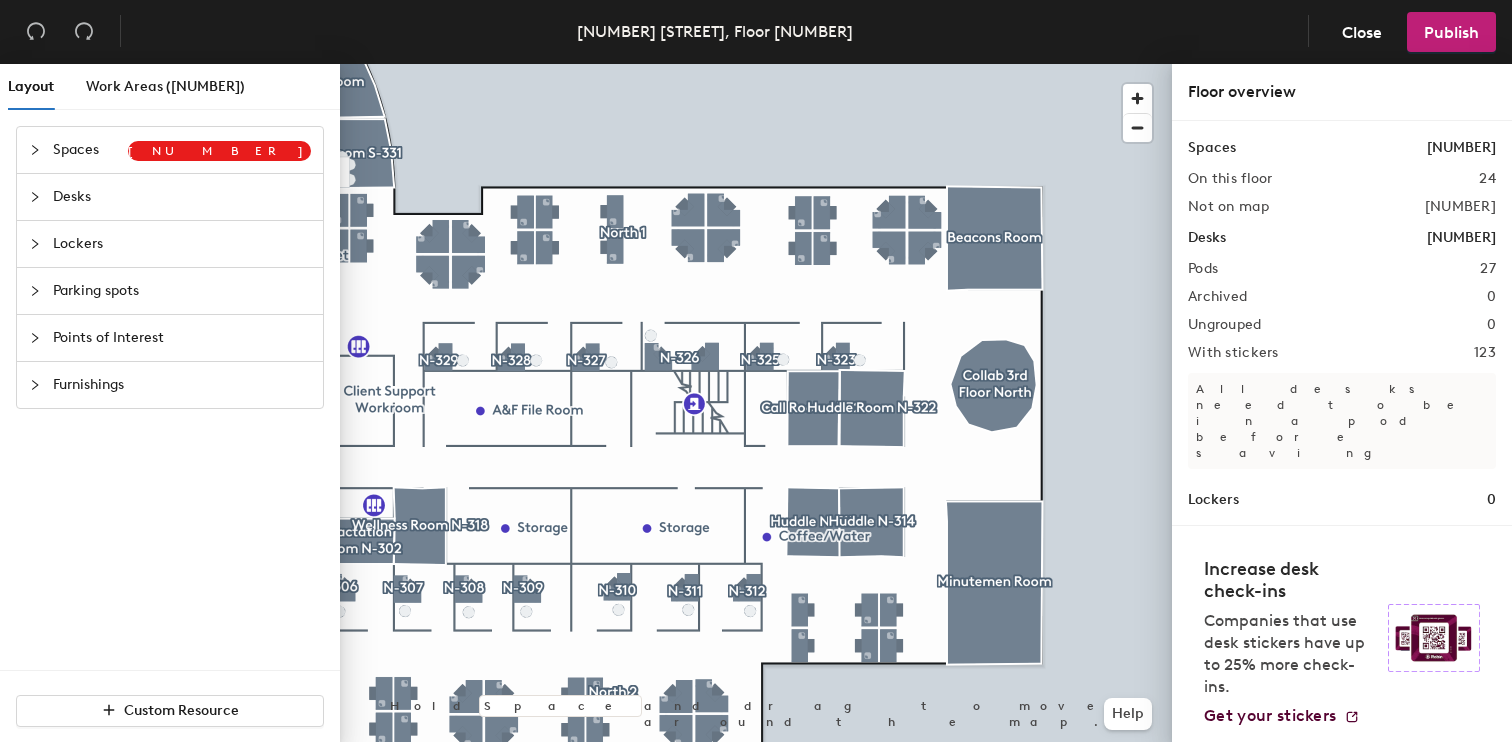 click at bounding box center [35, 150] 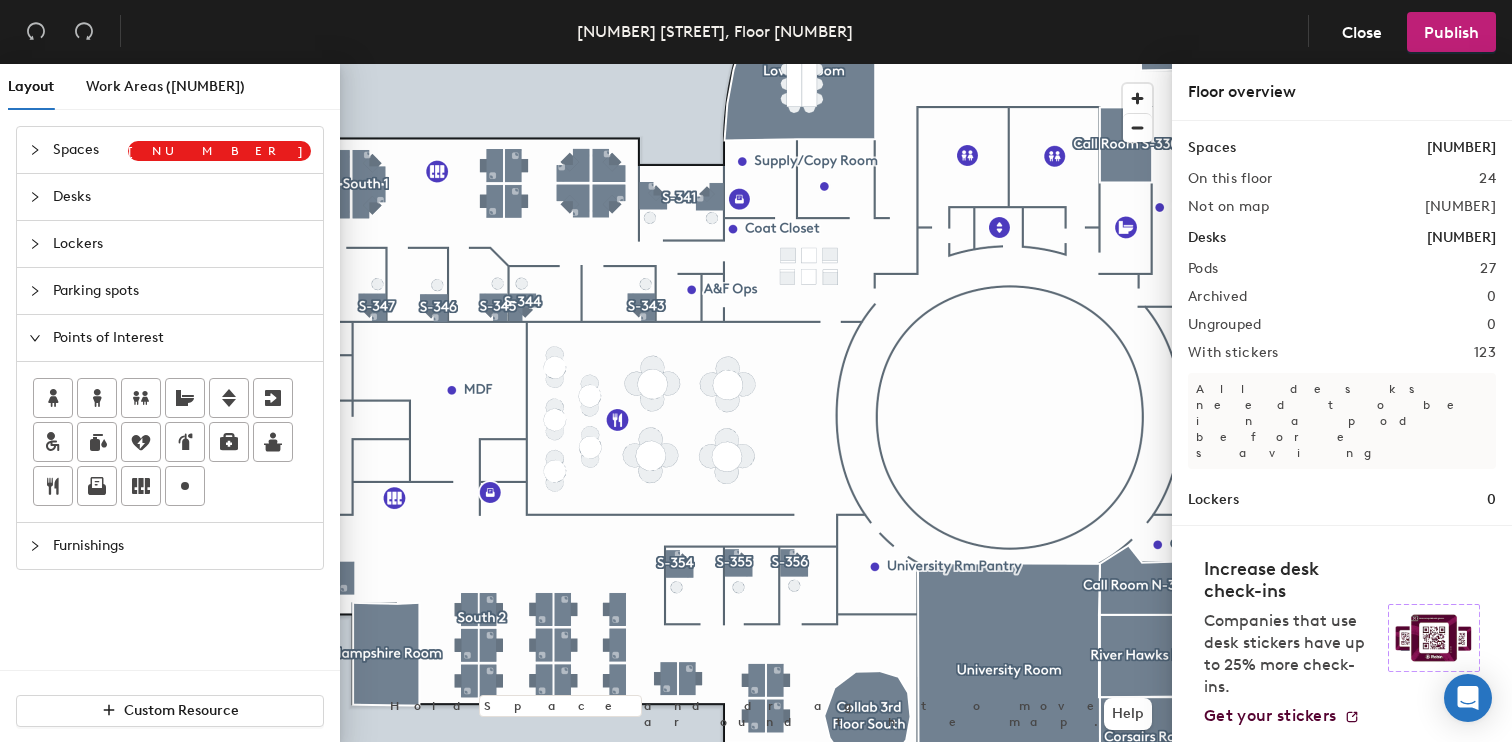 click at bounding box center [35, 338] 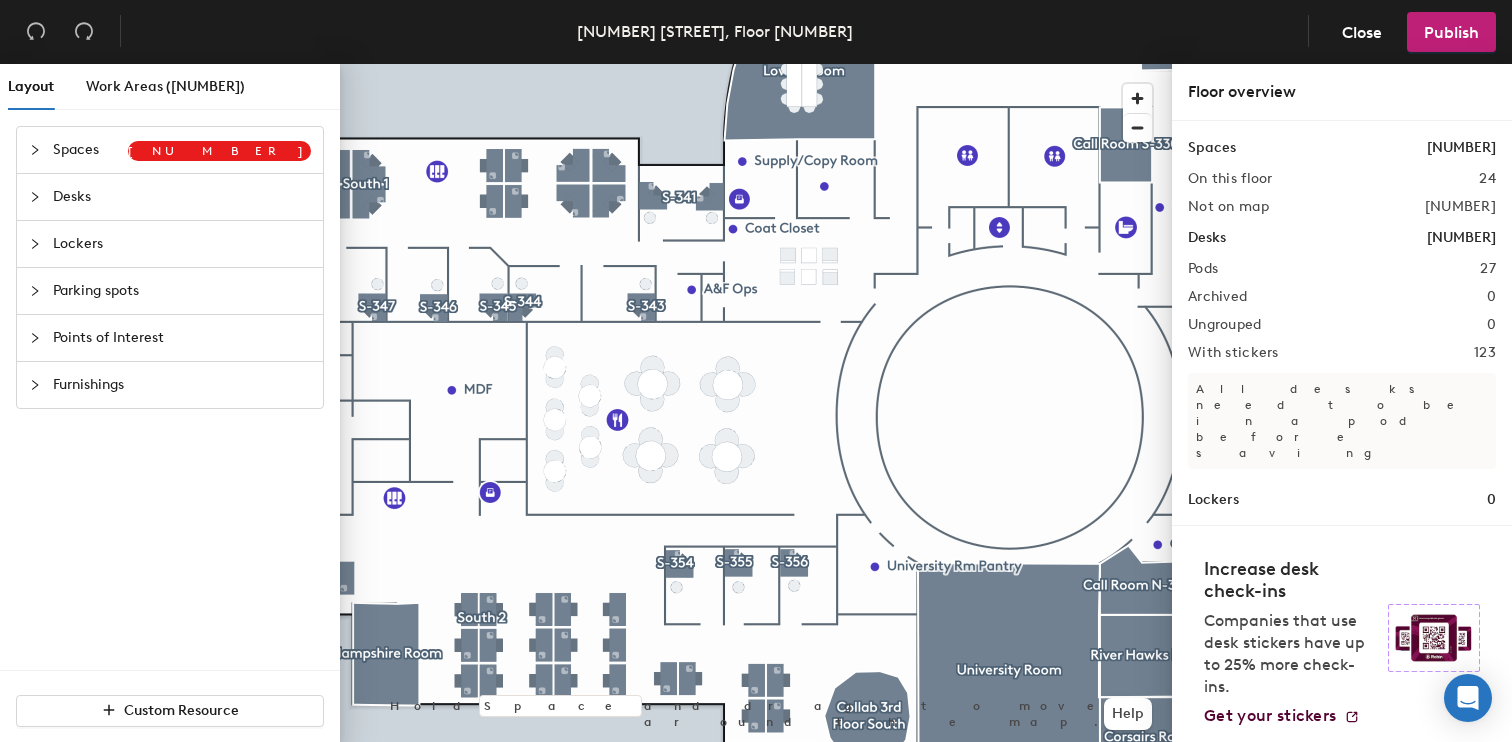 click at bounding box center [41, 150] 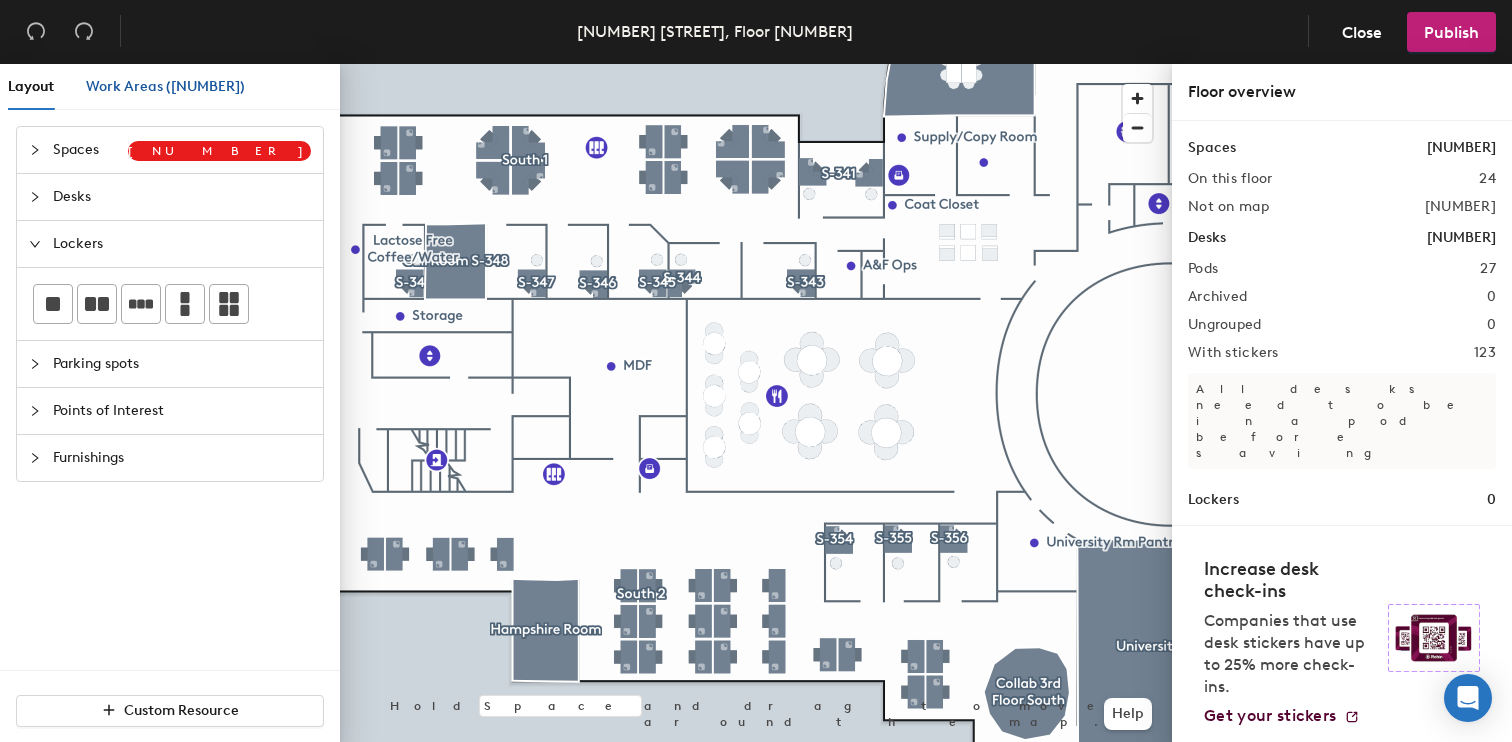 click on "Work Areas ([NUMBER])" at bounding box center [165, 86] 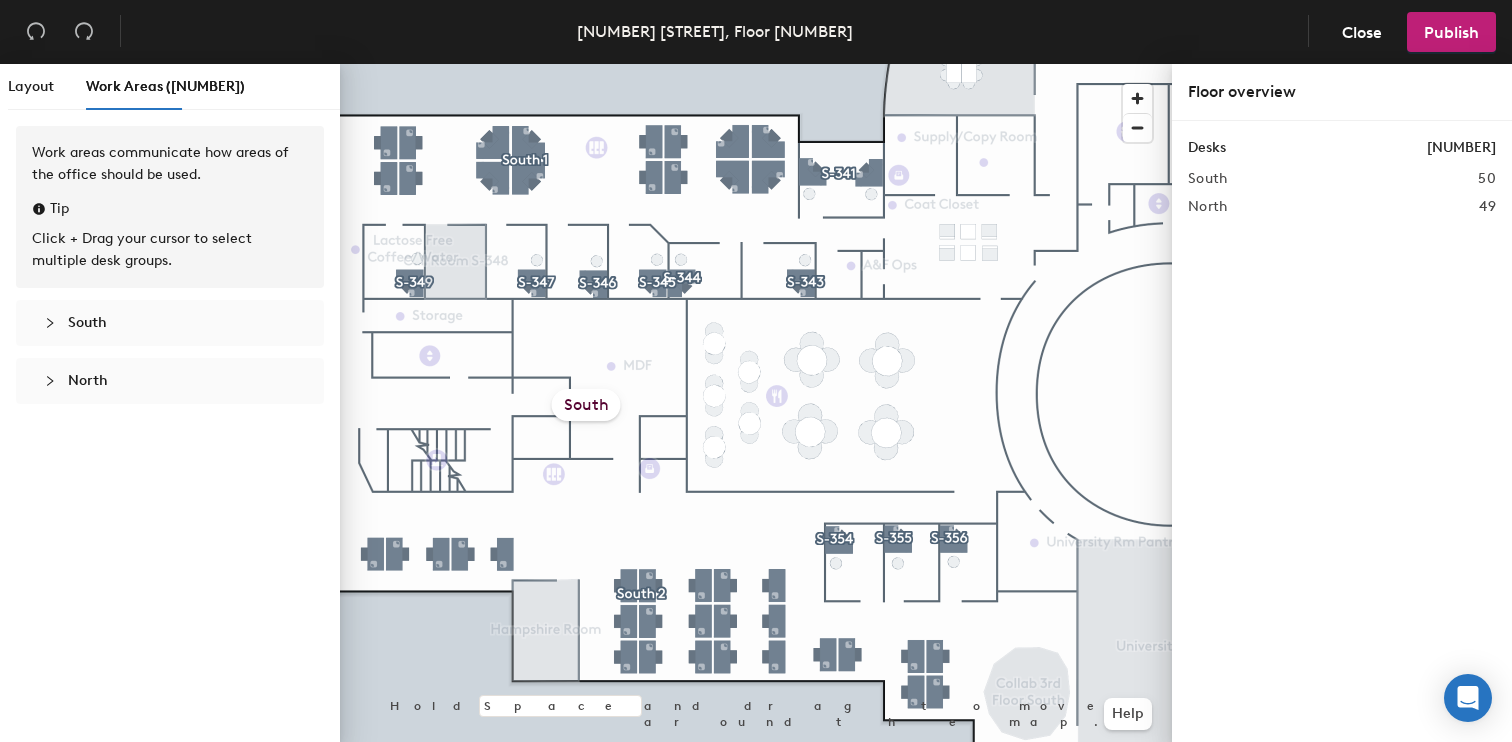 click at bounding box center (50, 323) 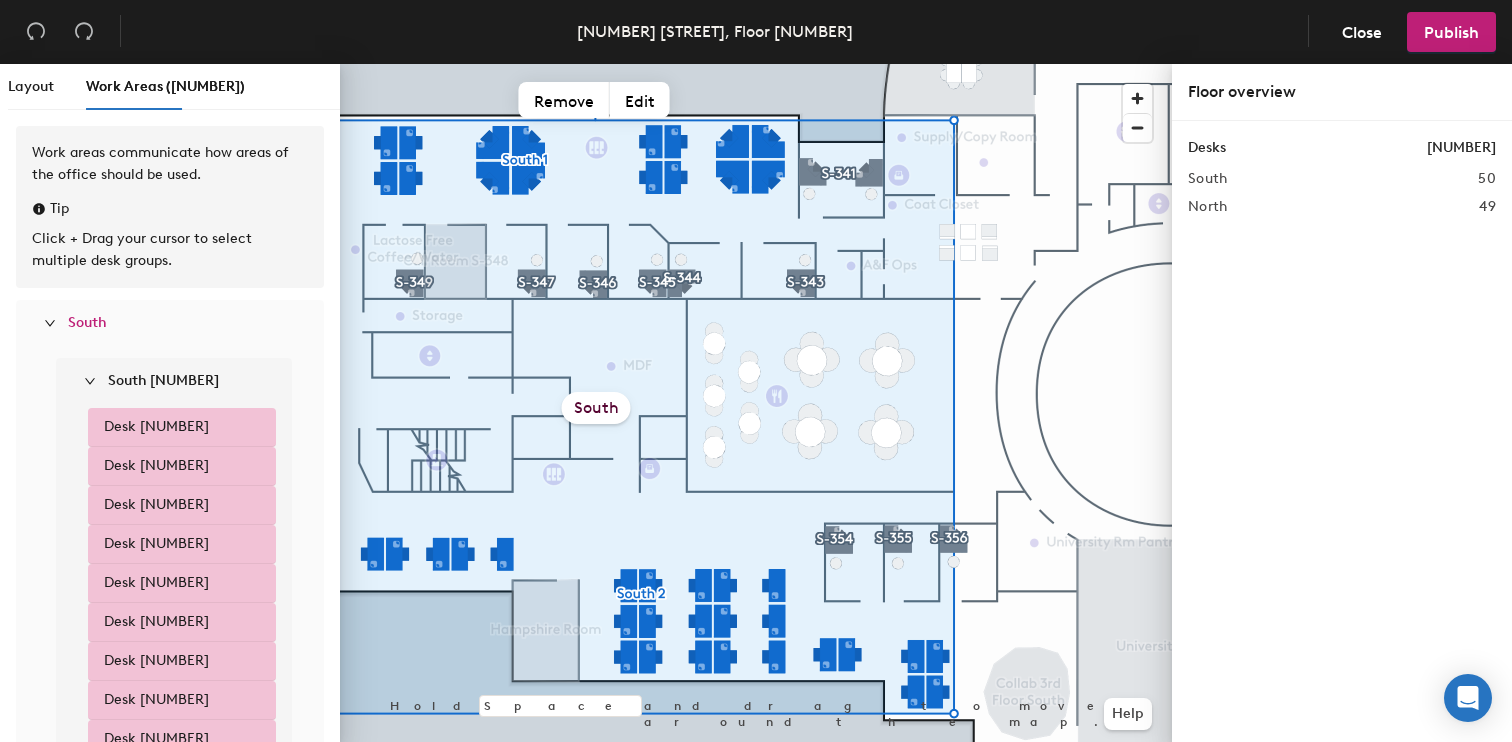 click at bounding box center (50, 323) 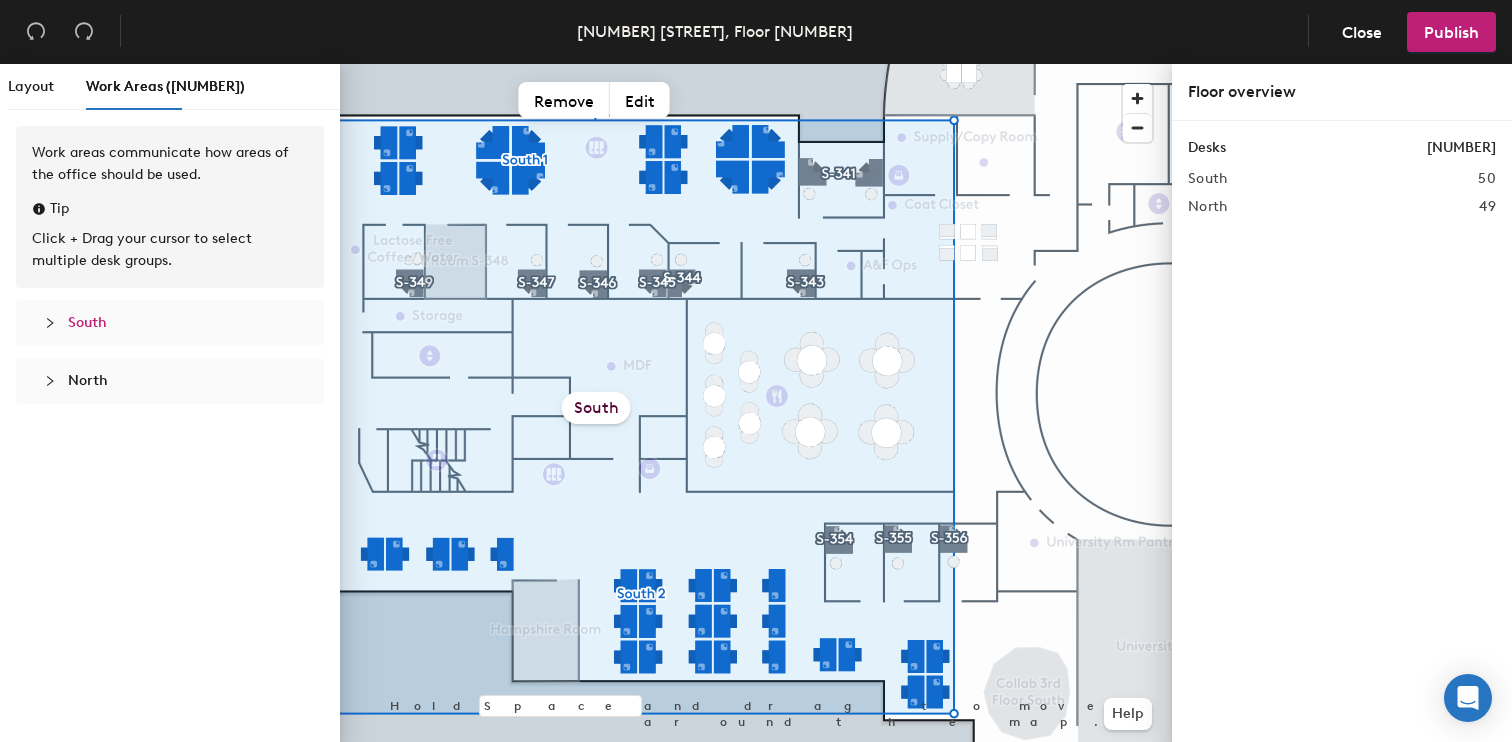 click at bounding box center [56, 323] 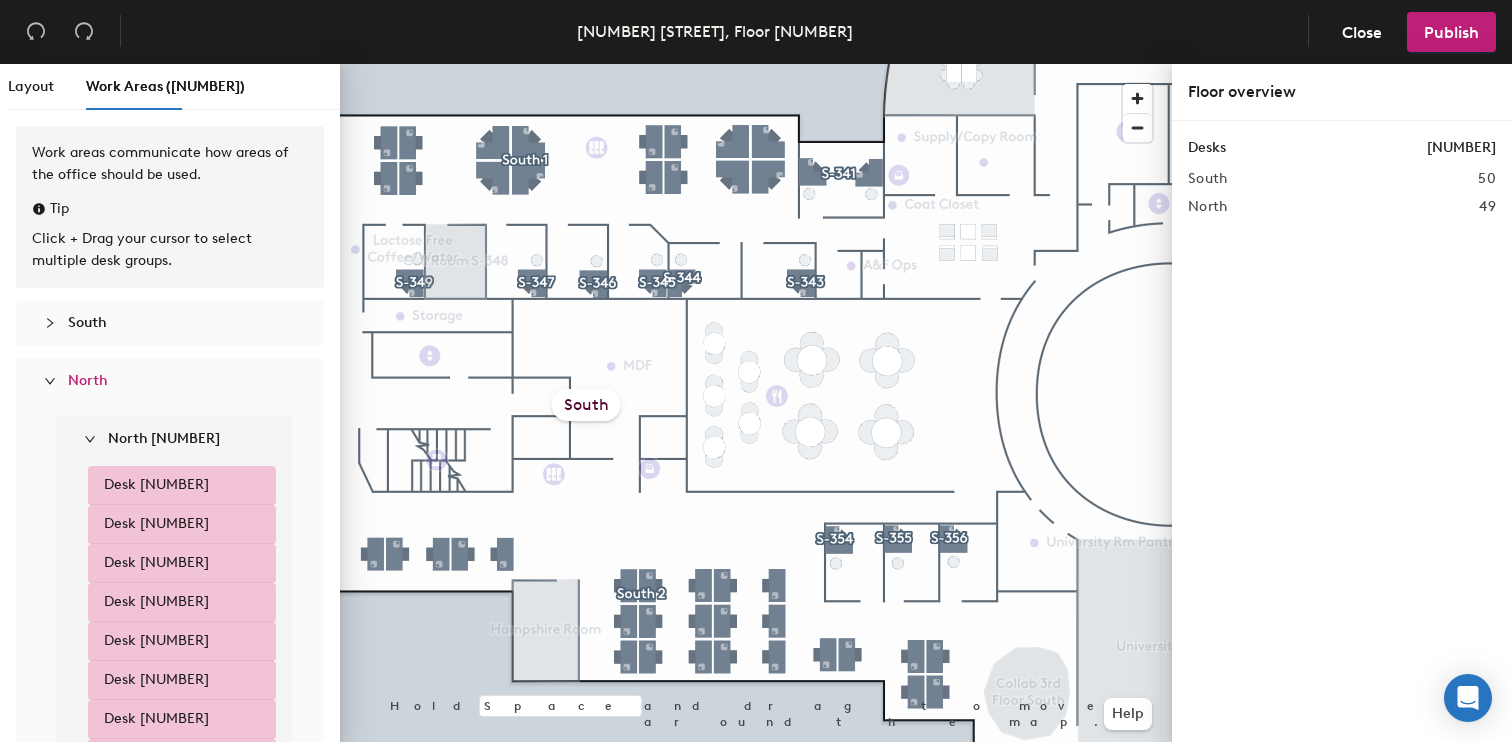 click at bounding box center (0, 0) 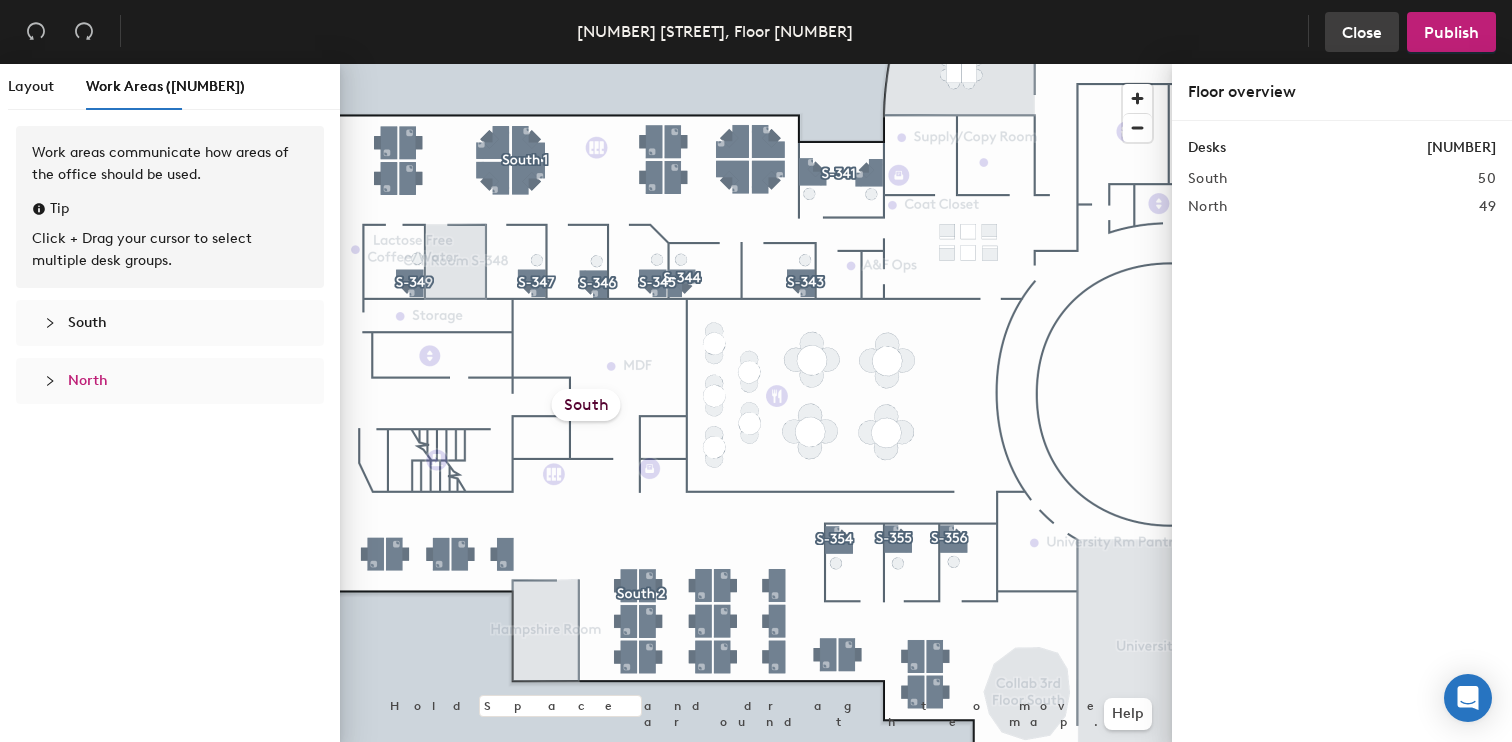 click on "Close" at bounding box center [36, 32] 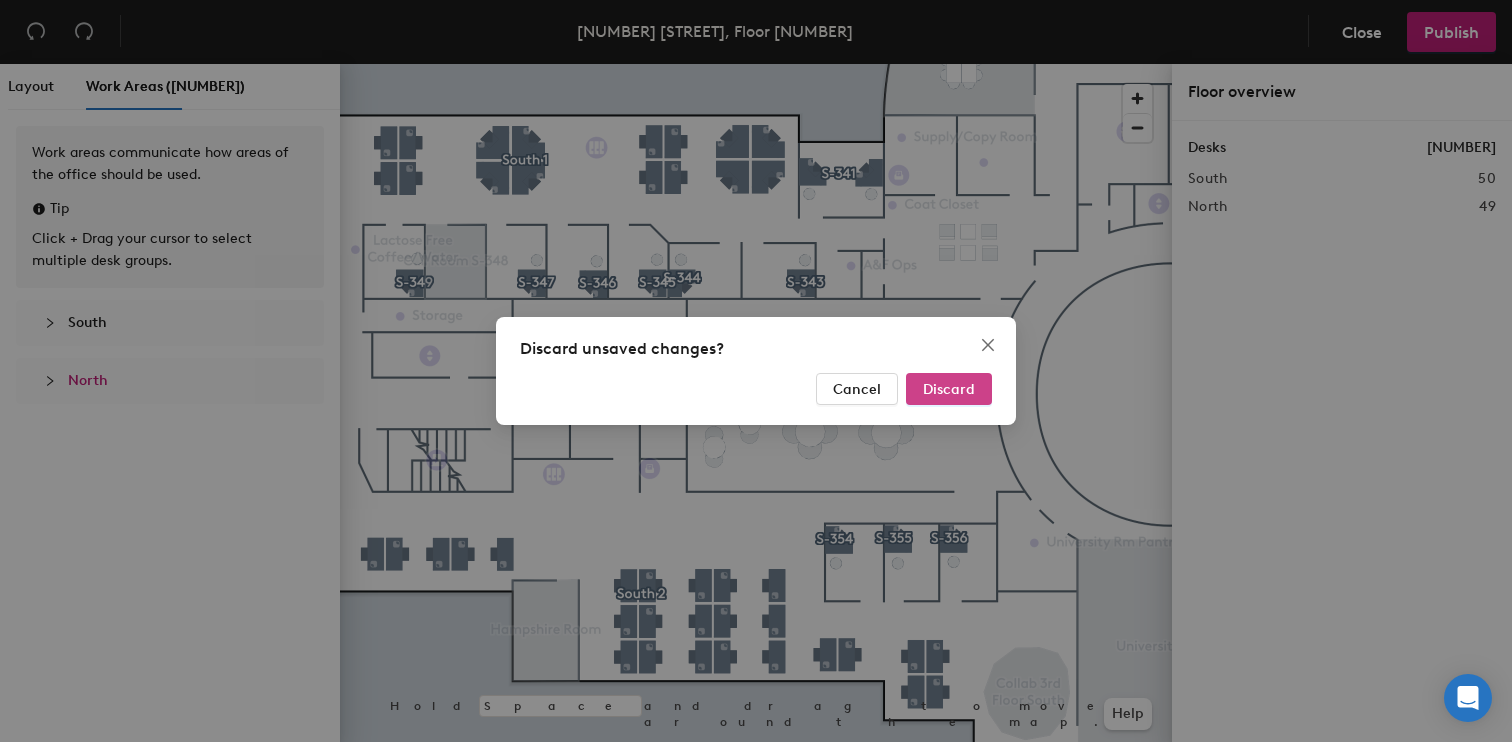 click on "Discard" at bounding box center (949, 389) 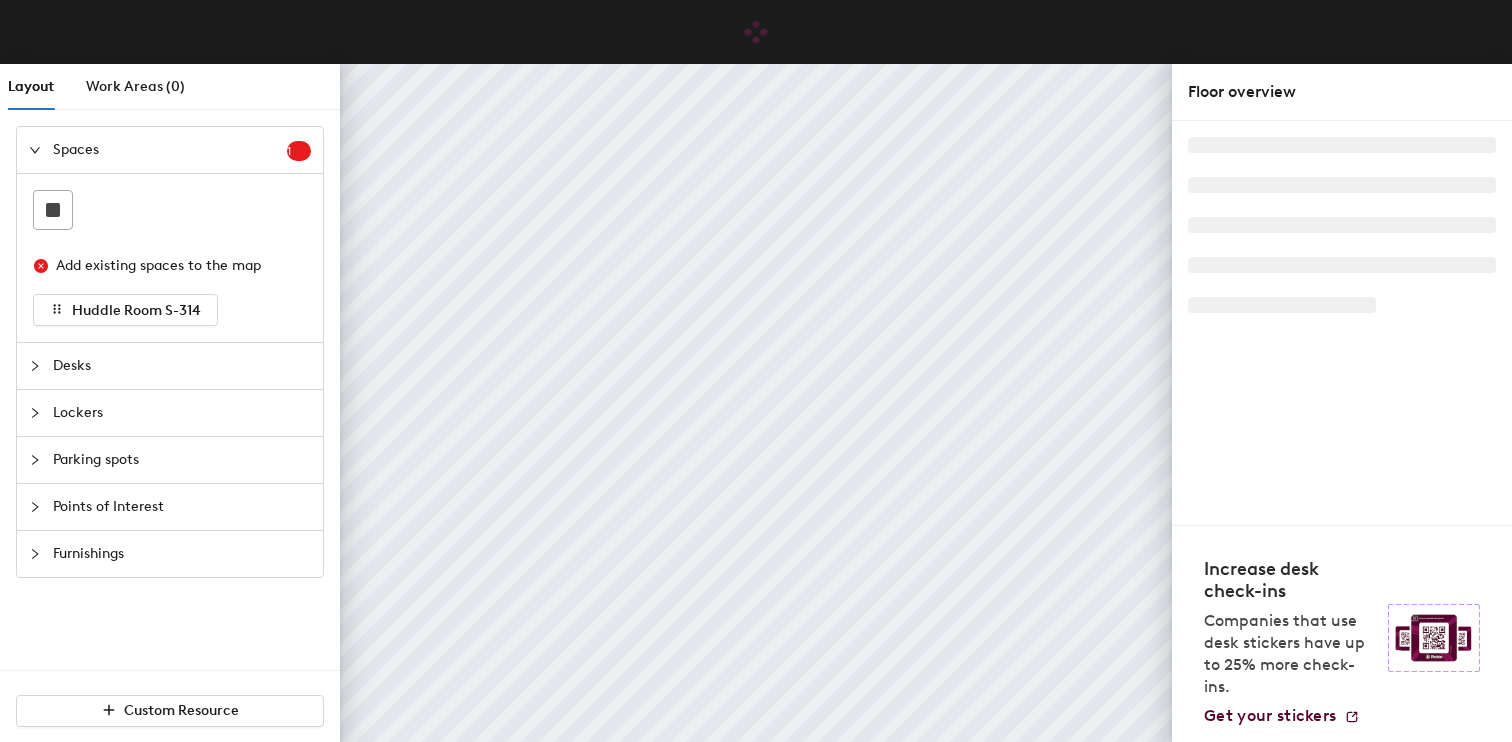 scroll, scrollTop: 0, scrollLeft: 0, axis: both 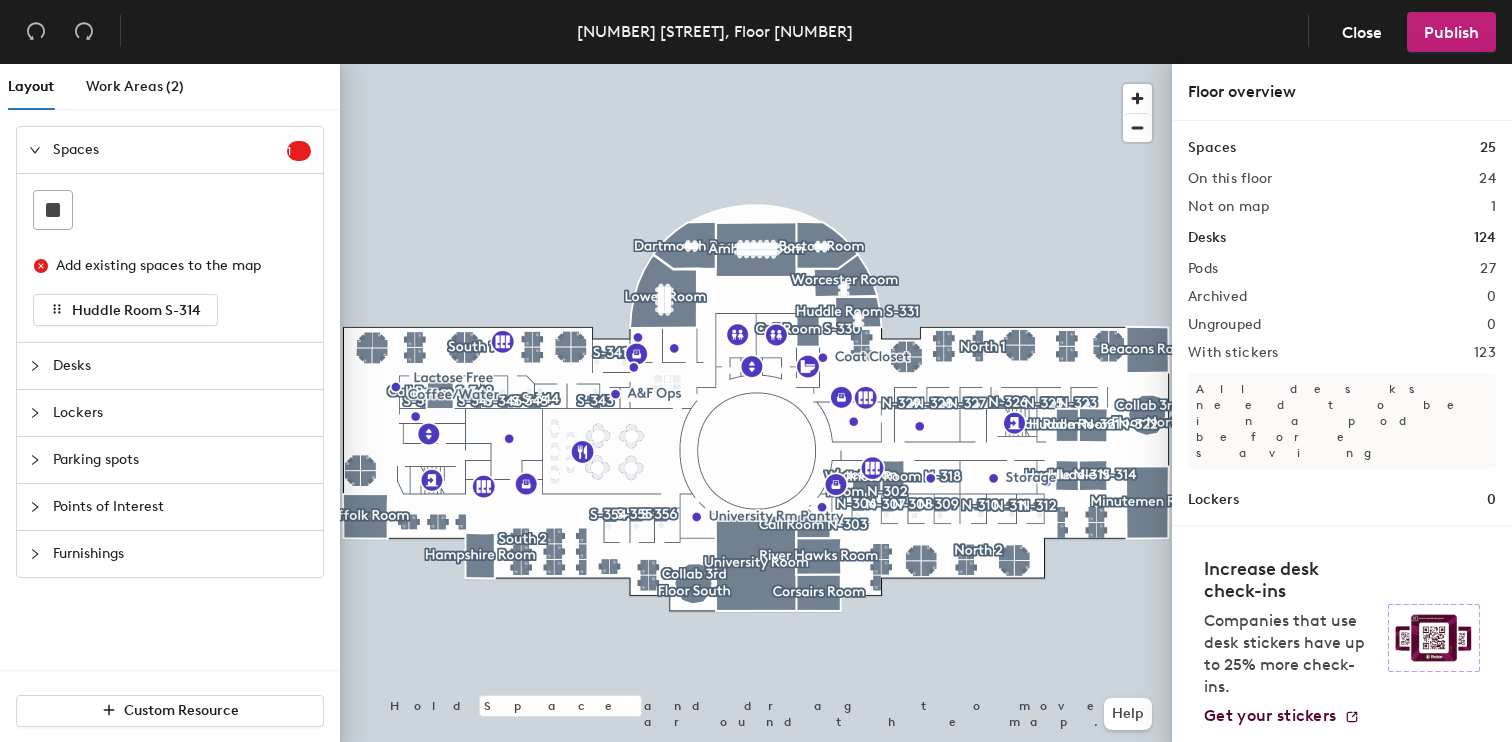 click at bounding box center [41, 150] 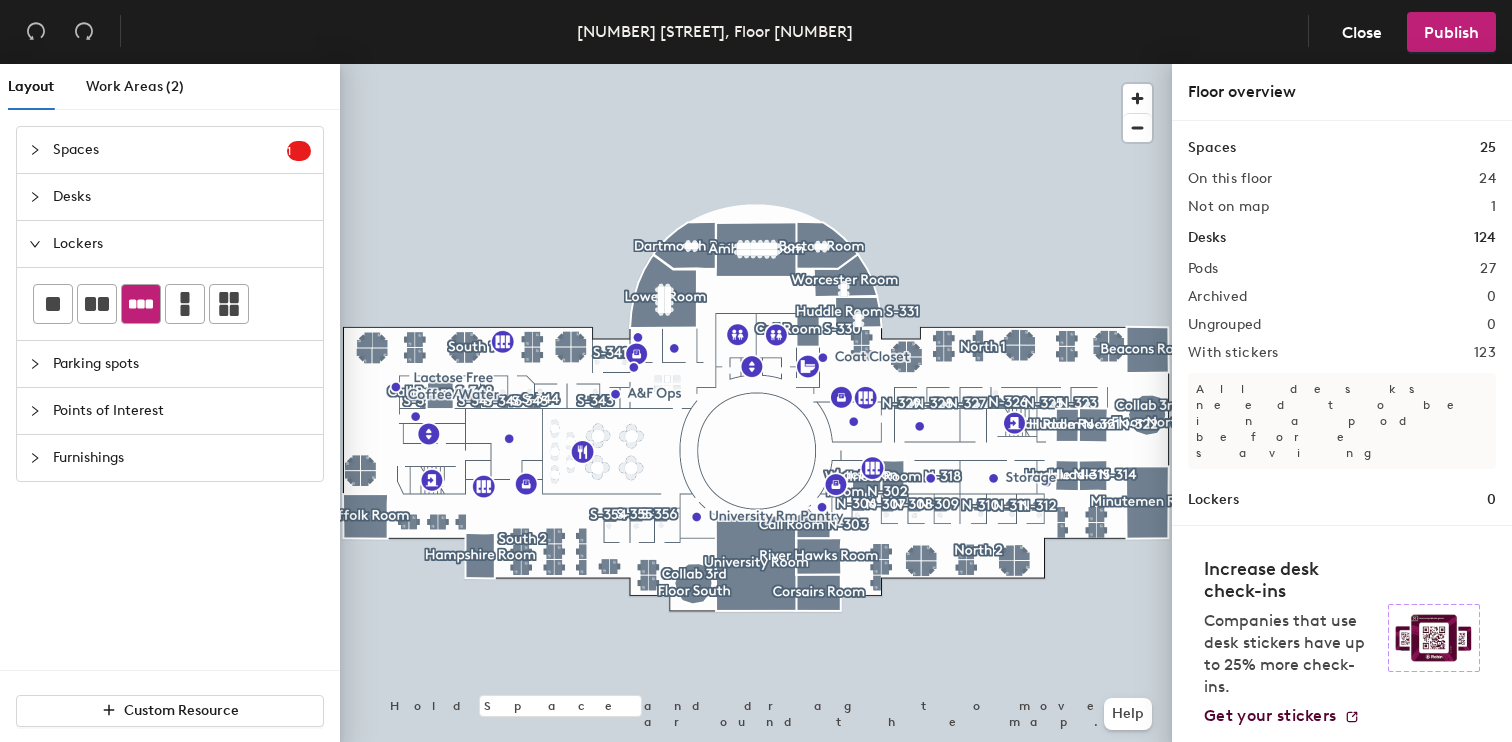 click at bounding box center (53, 304) 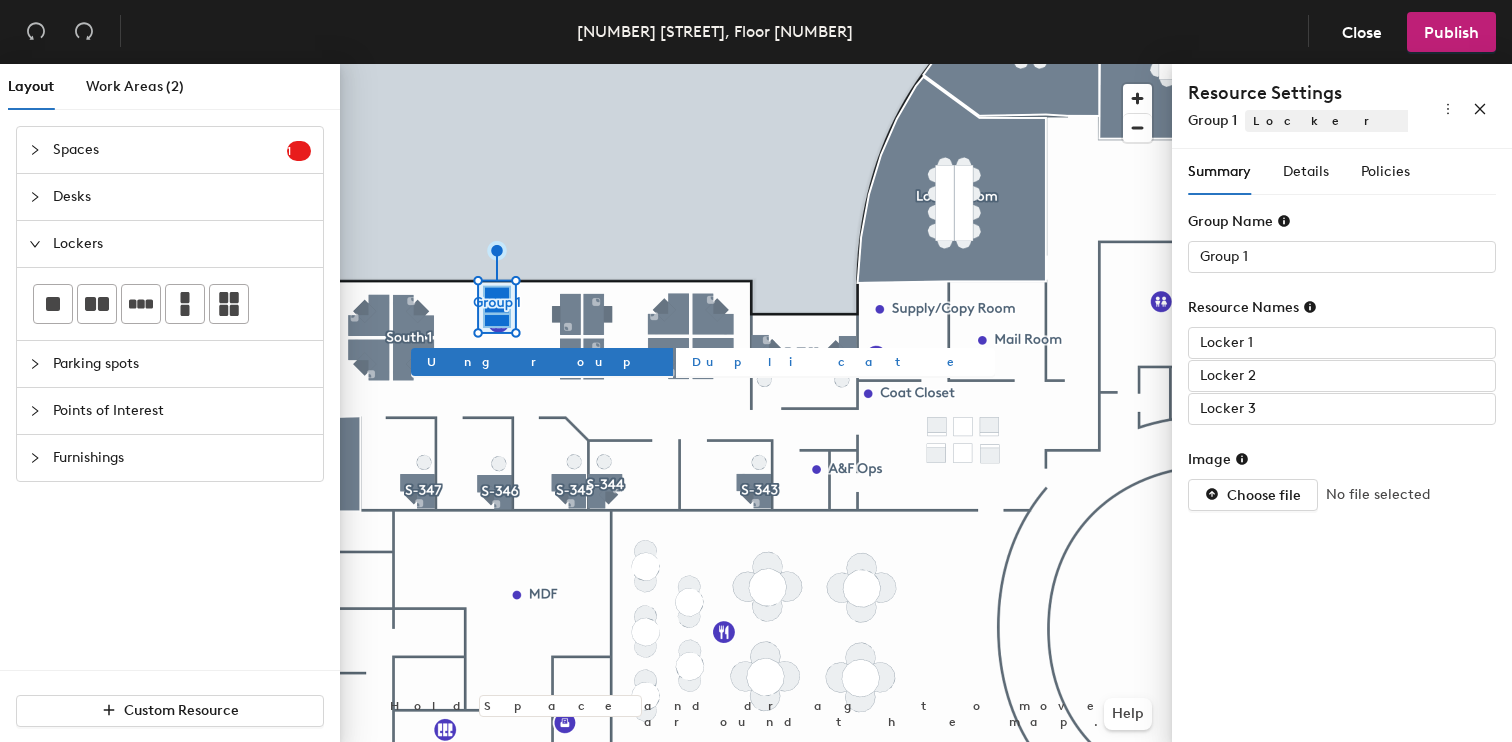 click on "Duplicate" at bounding box center (542, 362) 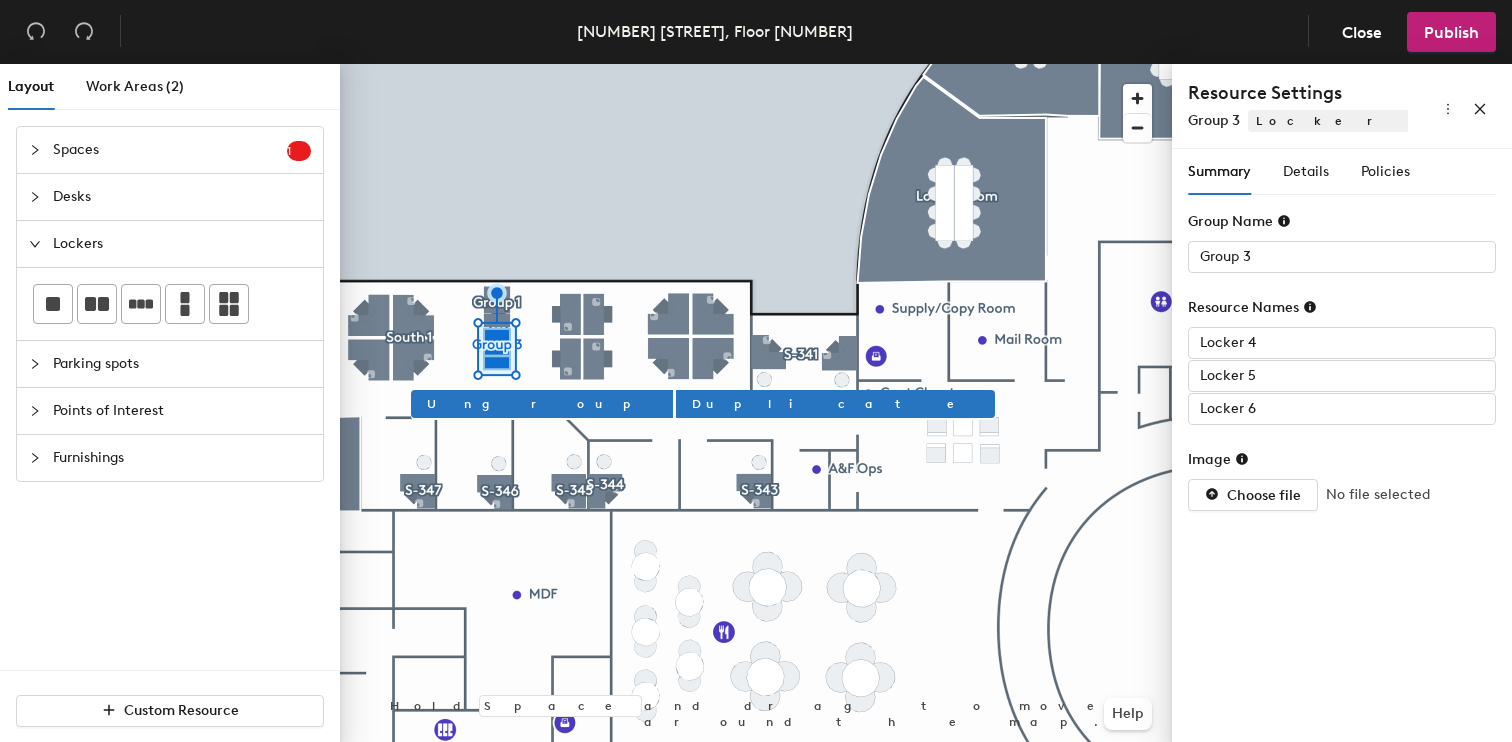 click on "Summary" at bounding box center (1219, 172) 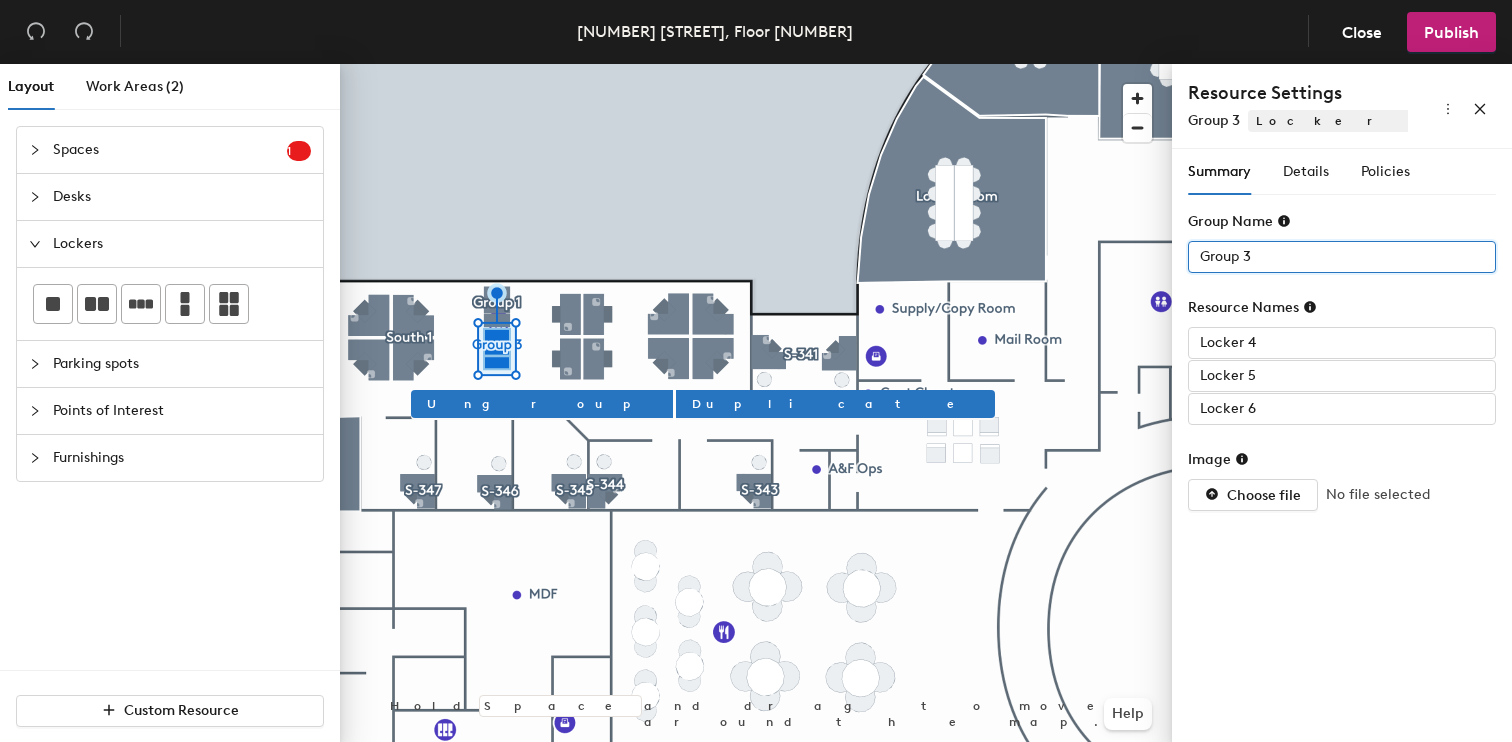 click on "Group 3" at bounding box center [1342, 257] 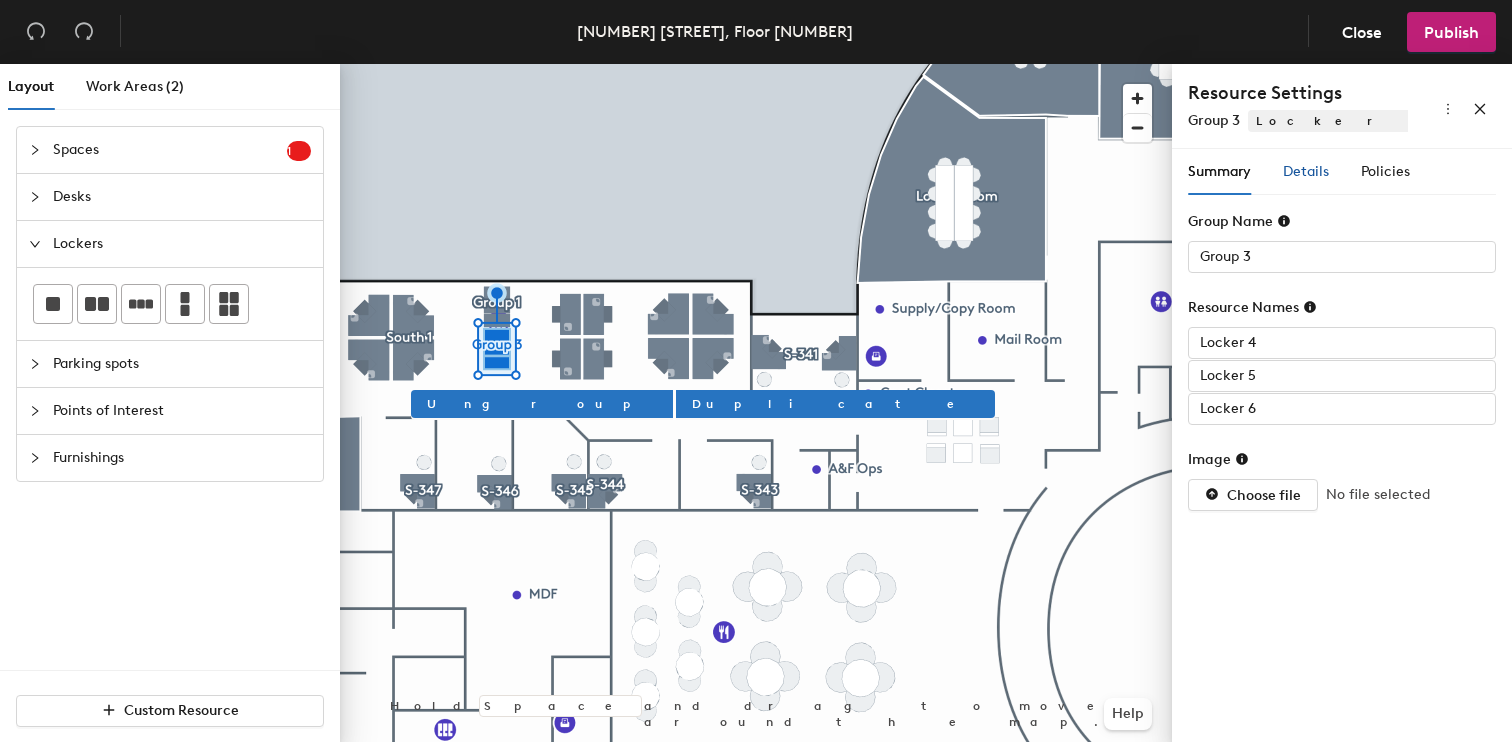 click on "Details" at bounding box center [1306, 171] 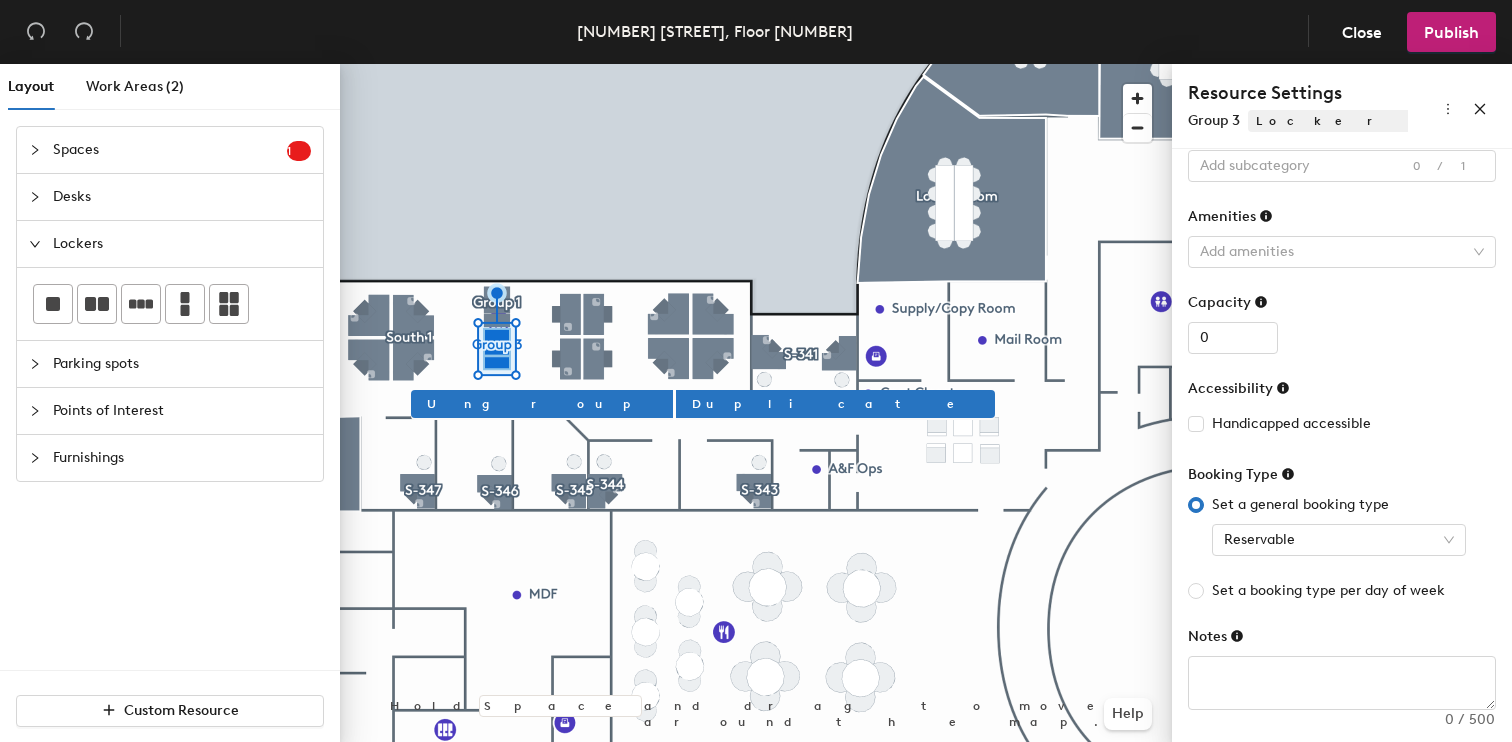 scroll, scrollTop: 97, scrollLeft: 0, axis: vertical 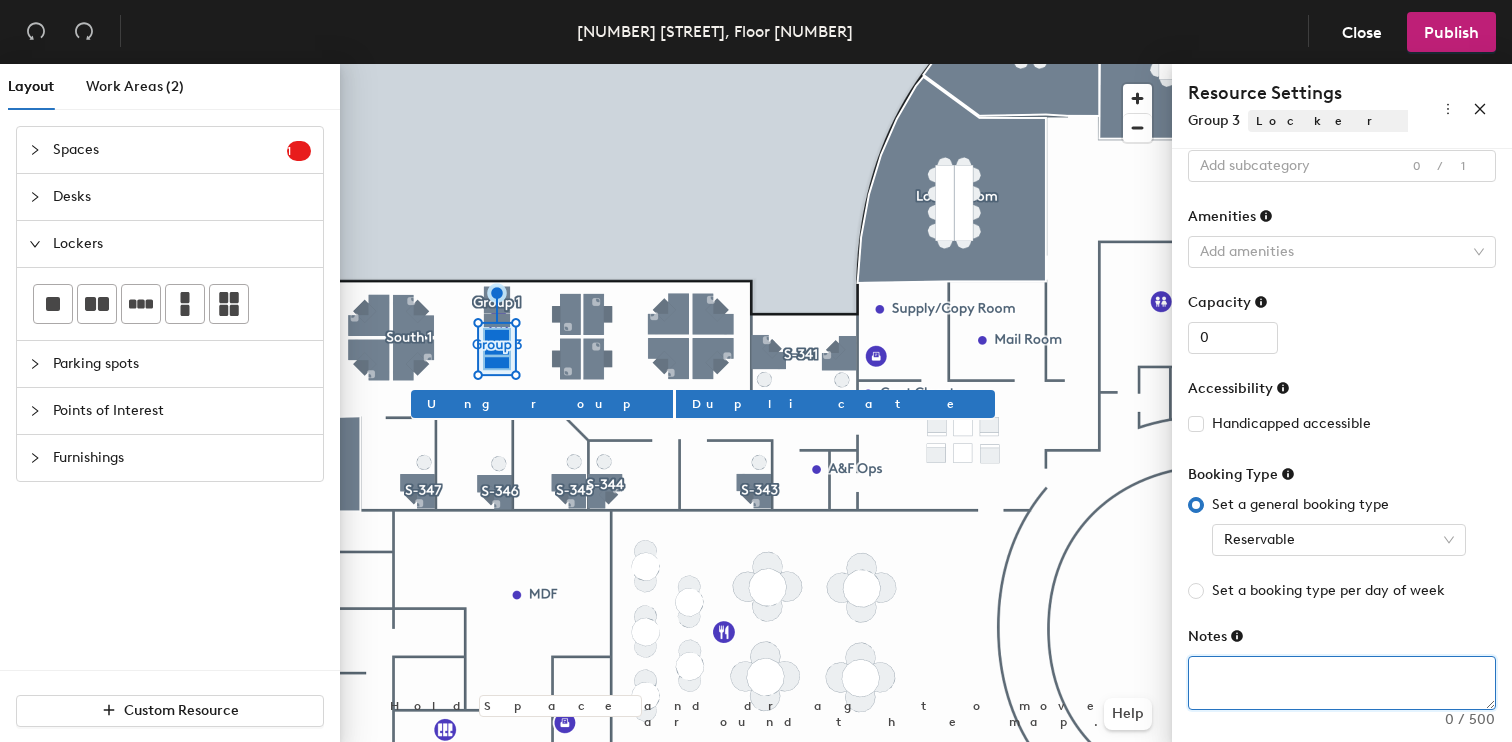 click at bounding box center [1342, 683] 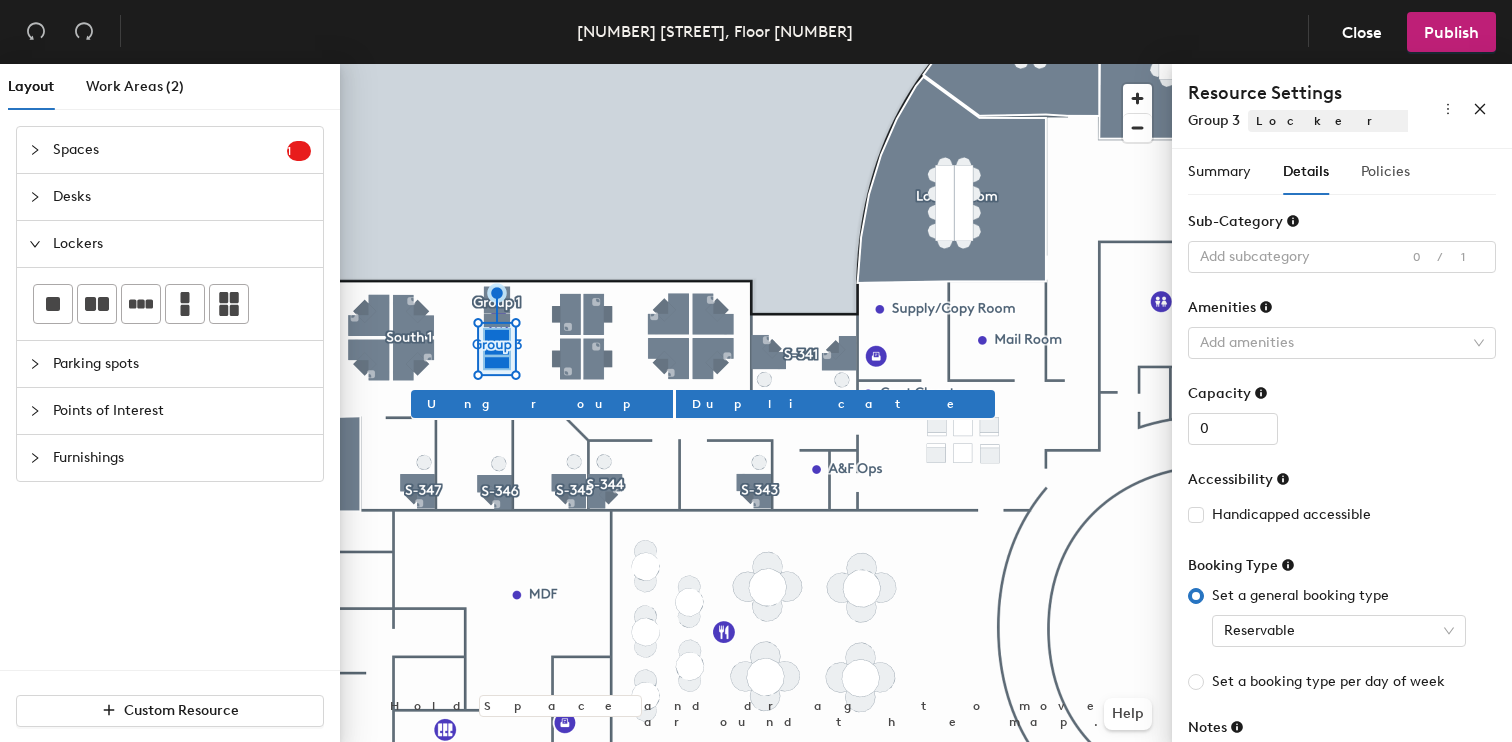 scroll, scrollTop: 0, scrollLeft: 0, axis: both 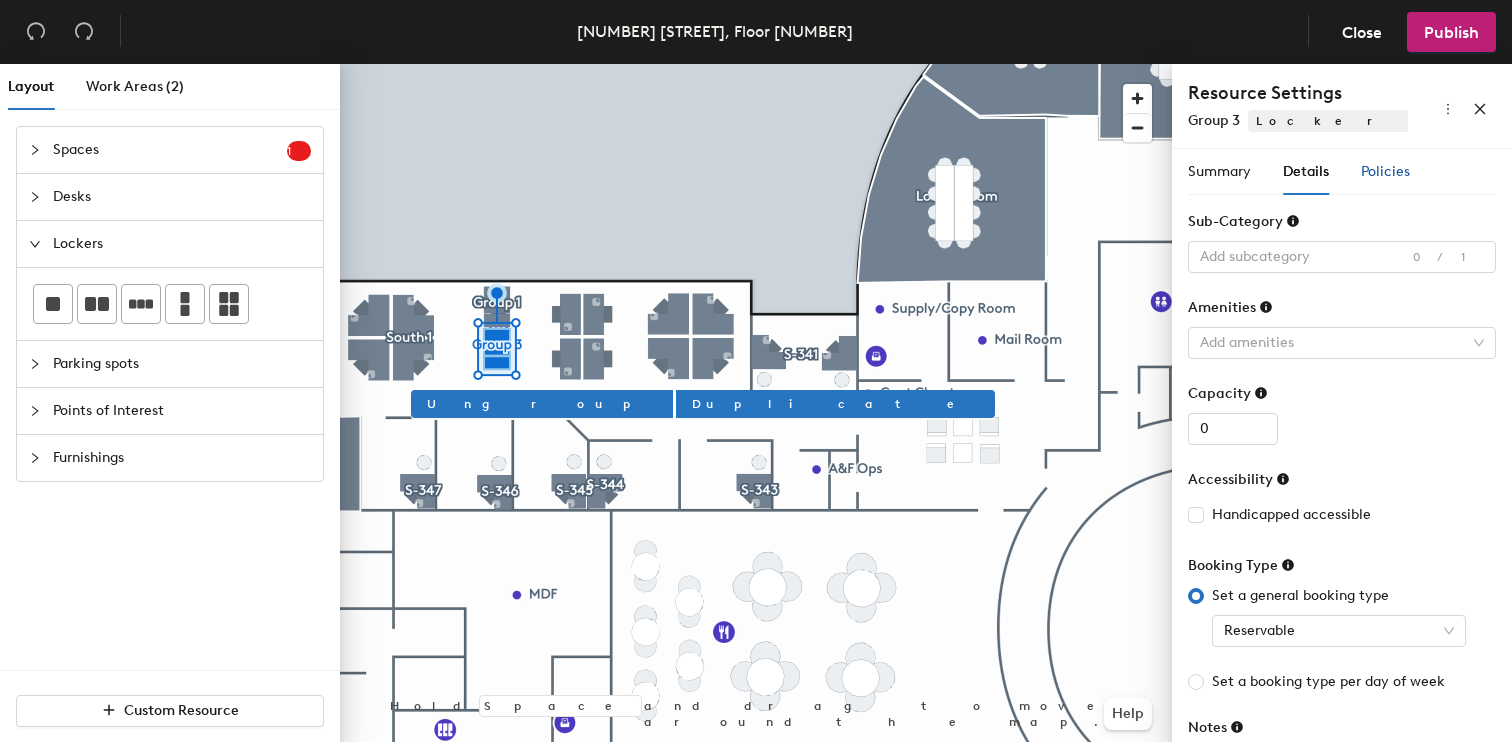 click on "Policies" at bounding box center (1385, 172) 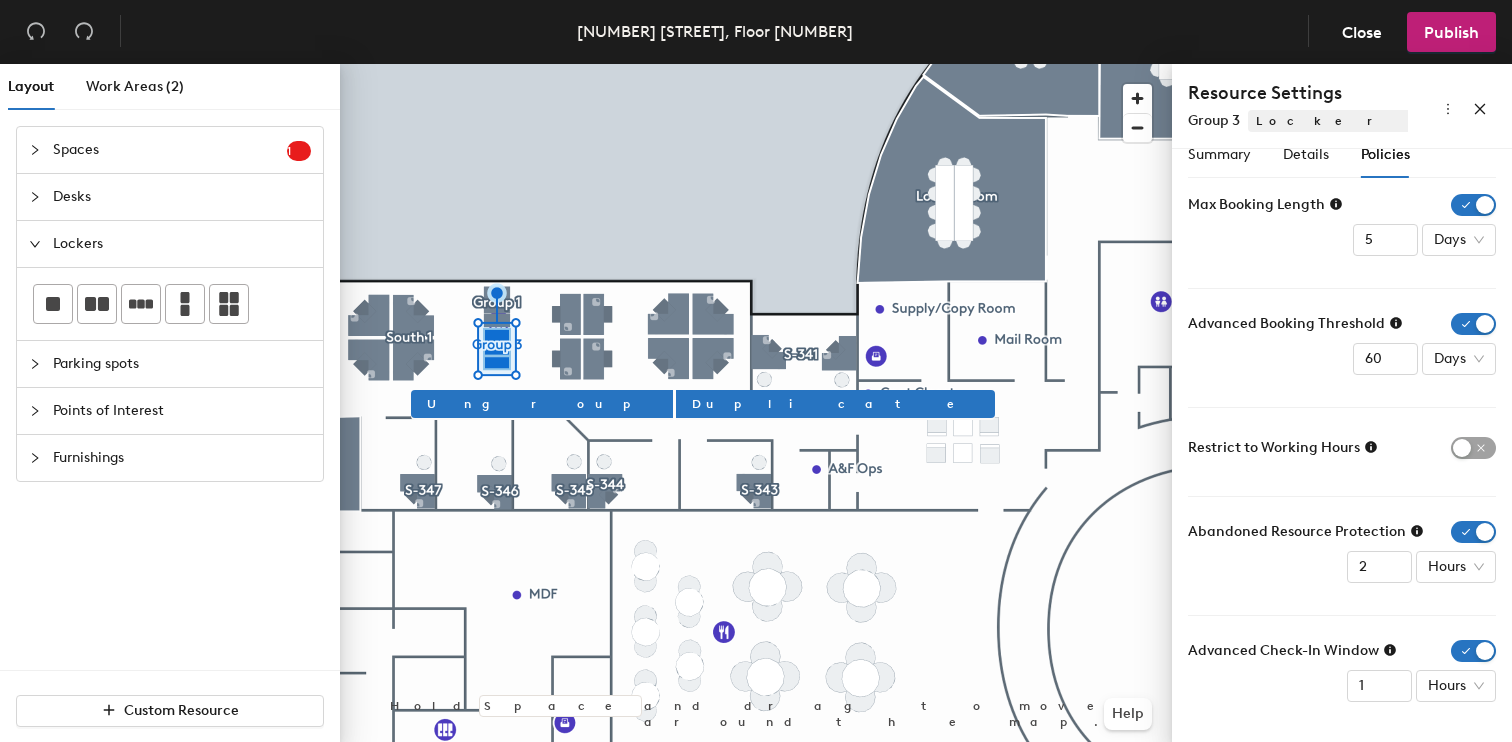 scroll, scrollTop: 17, scrollLeft: 0, axis: vertical 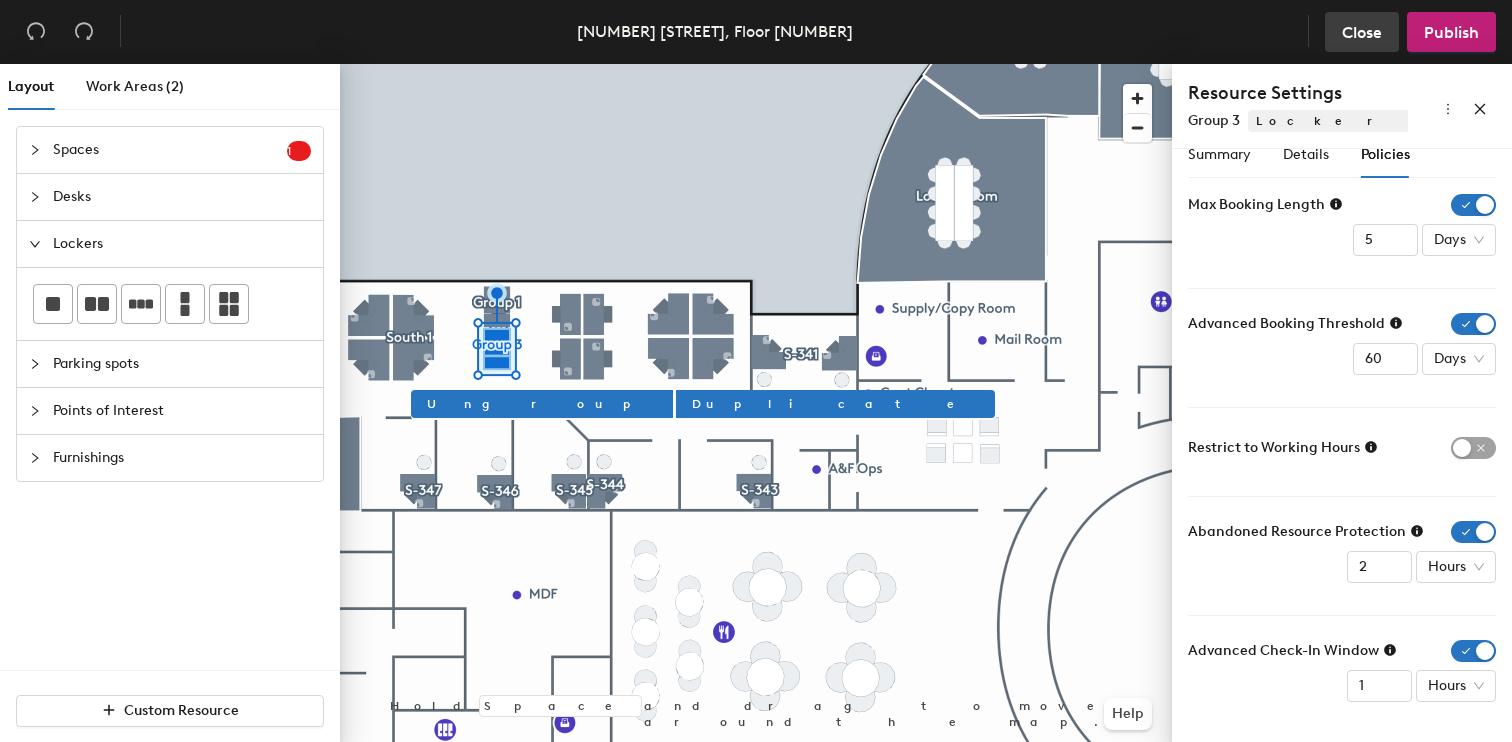 click on "Close" at bounding box center [36, 32] 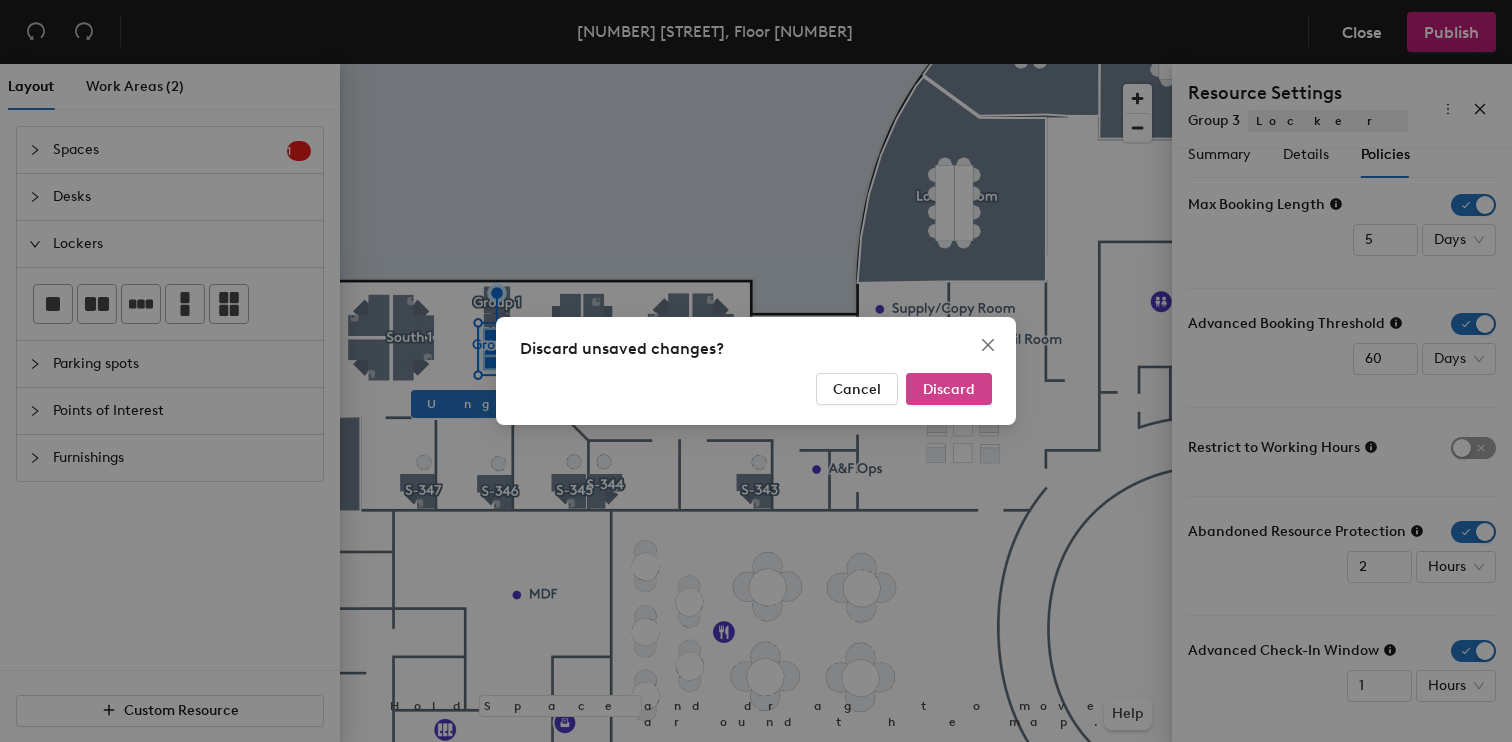 click on "Discard" at bounding box center (949, 389) 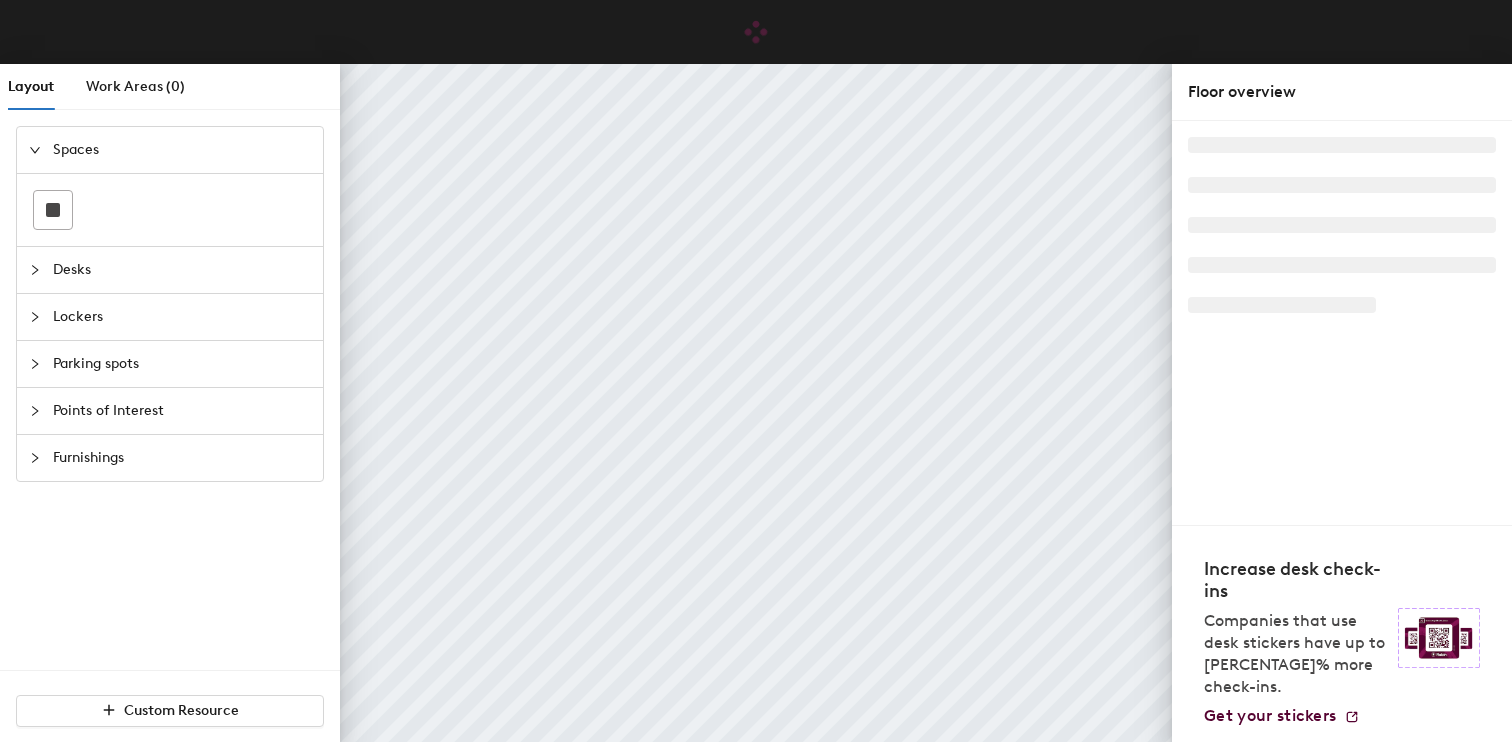 scroll, scrollTop: 0, scrollLeft: 0, axis: both 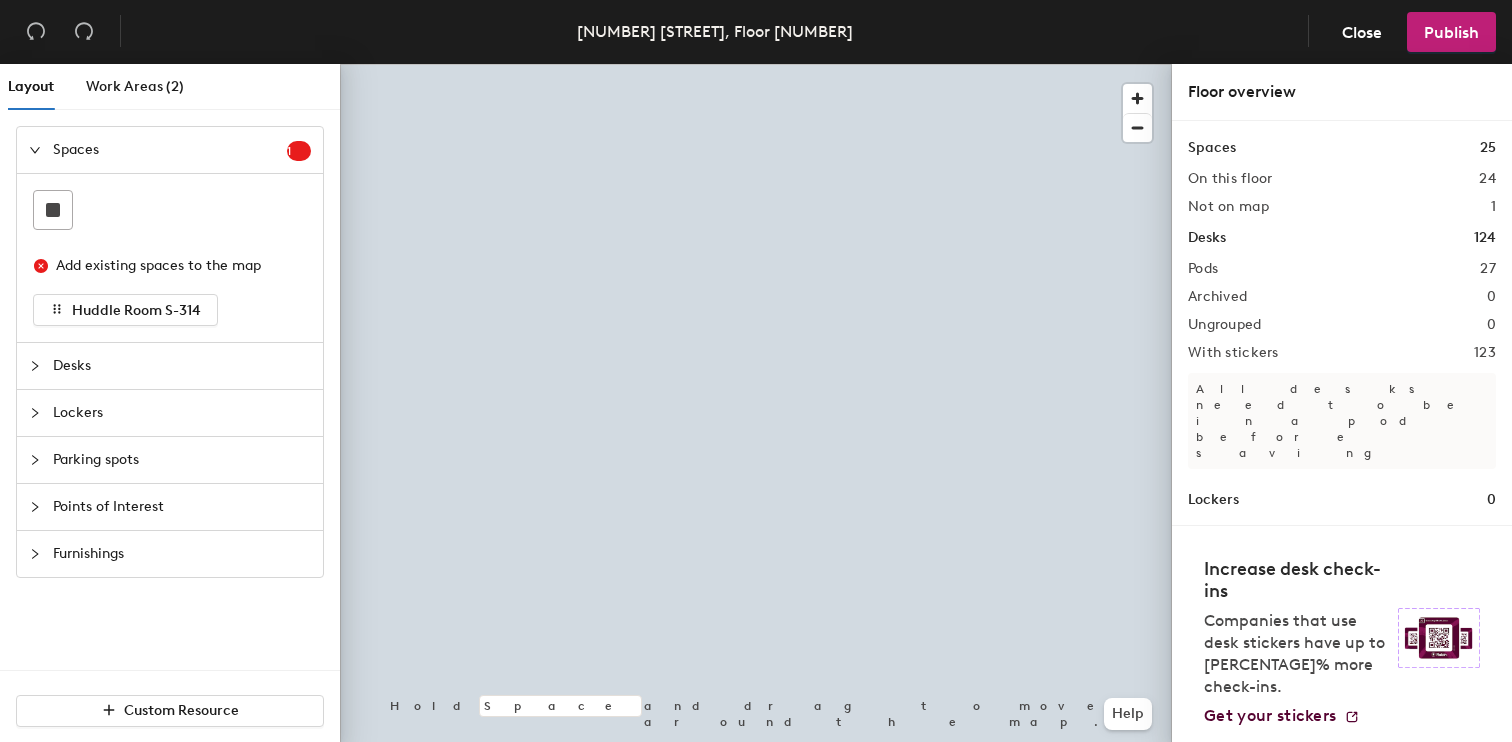 click on "Lockers" at bounding box center [170, 150] 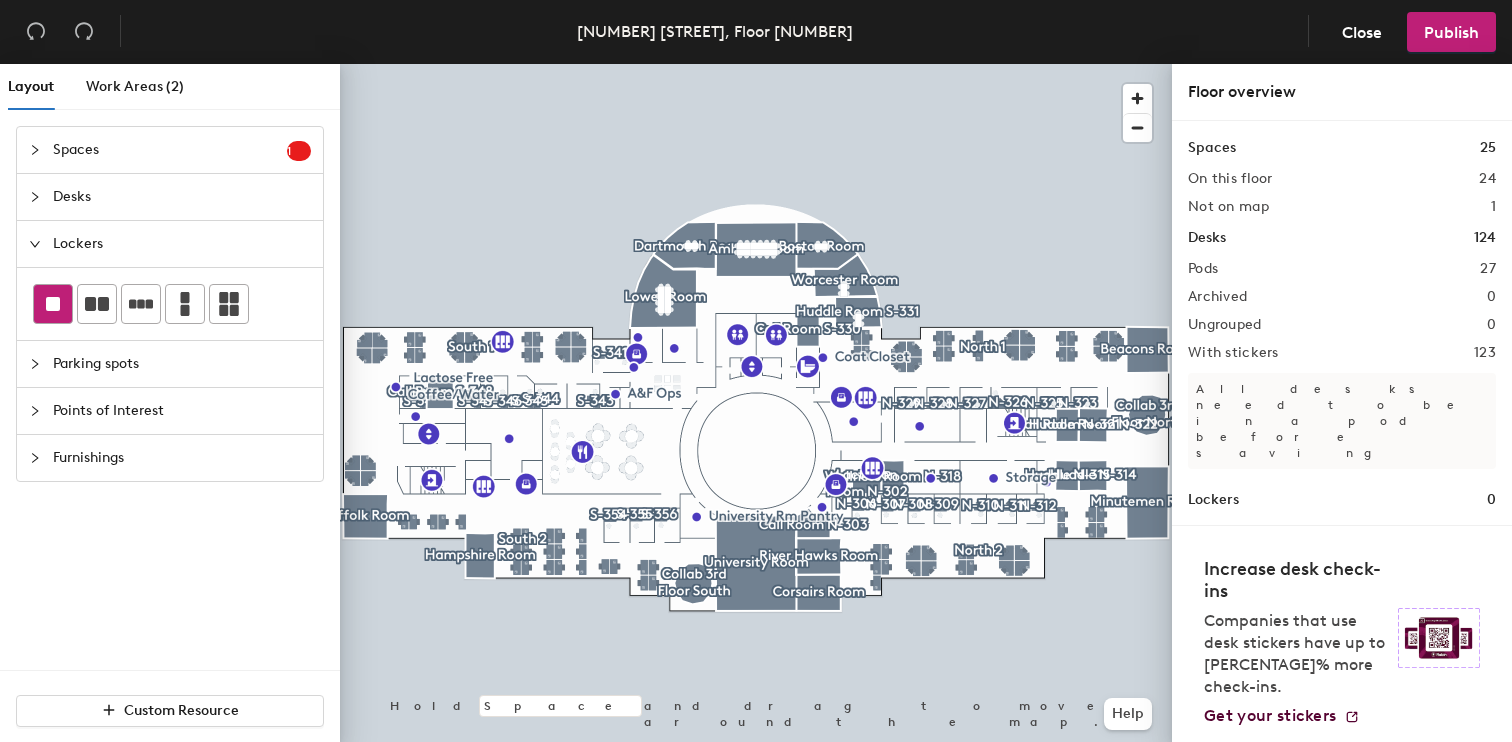 click at bounding box center [53, 304] 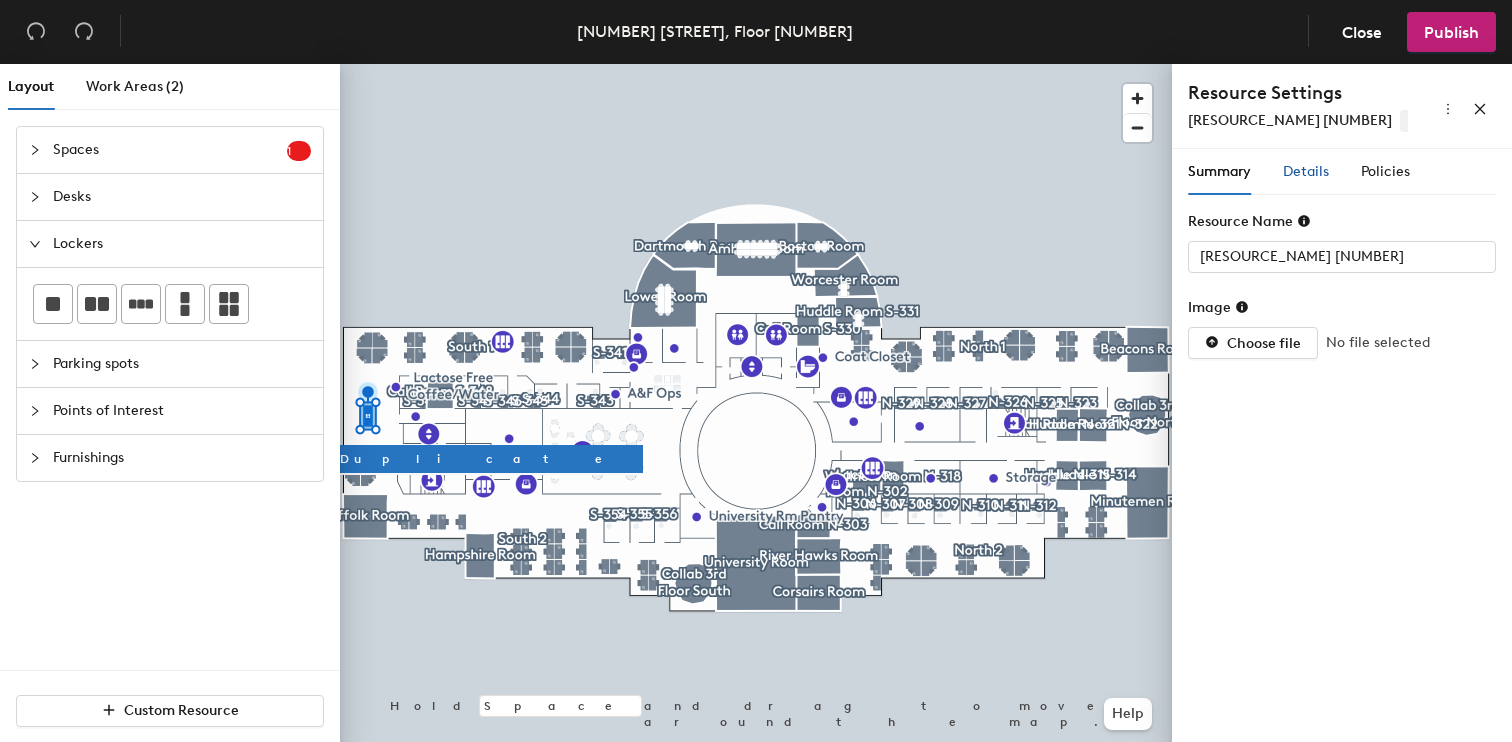 click on "Details" at bounding box center [1306, 171] 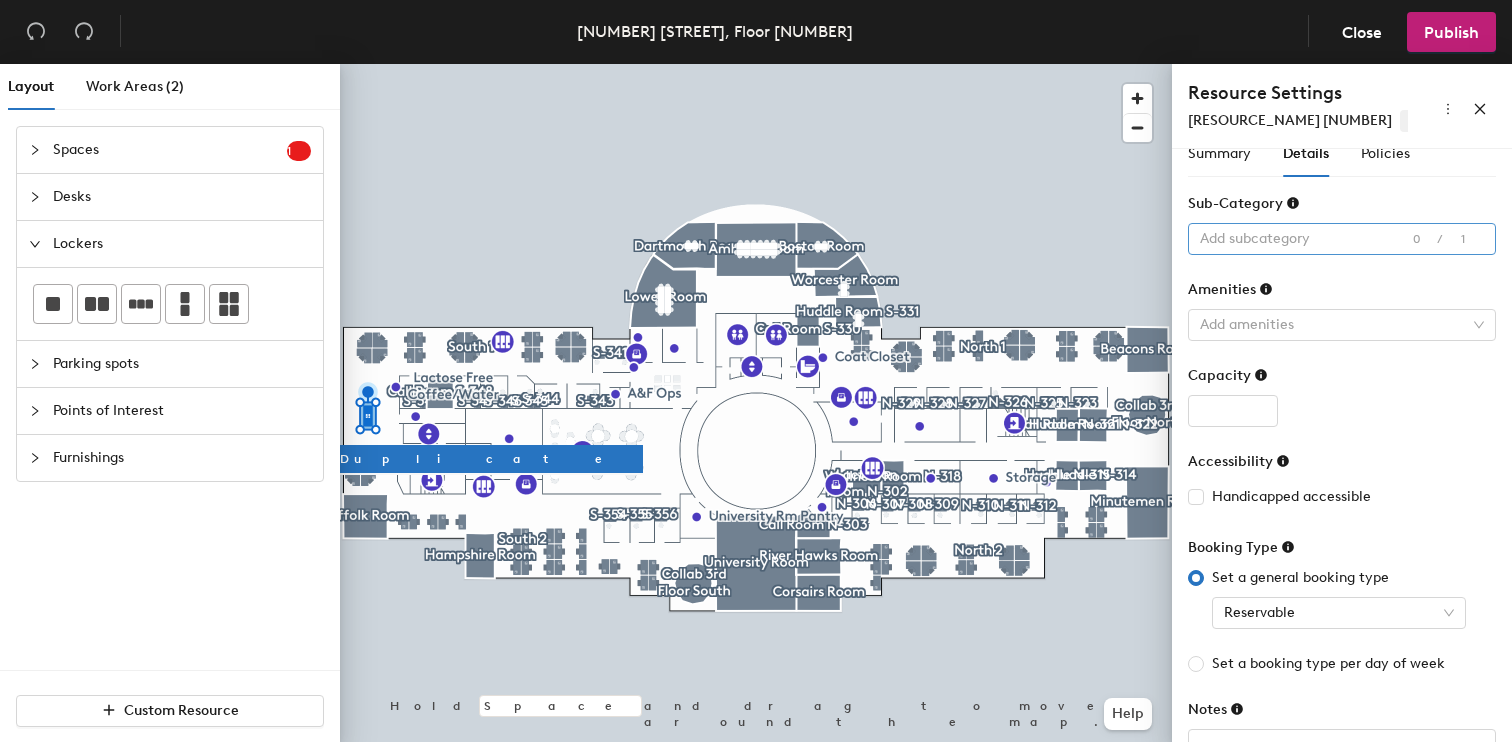 scroll, scrollTop: 23, scrollLeft: 0, axis: vertical 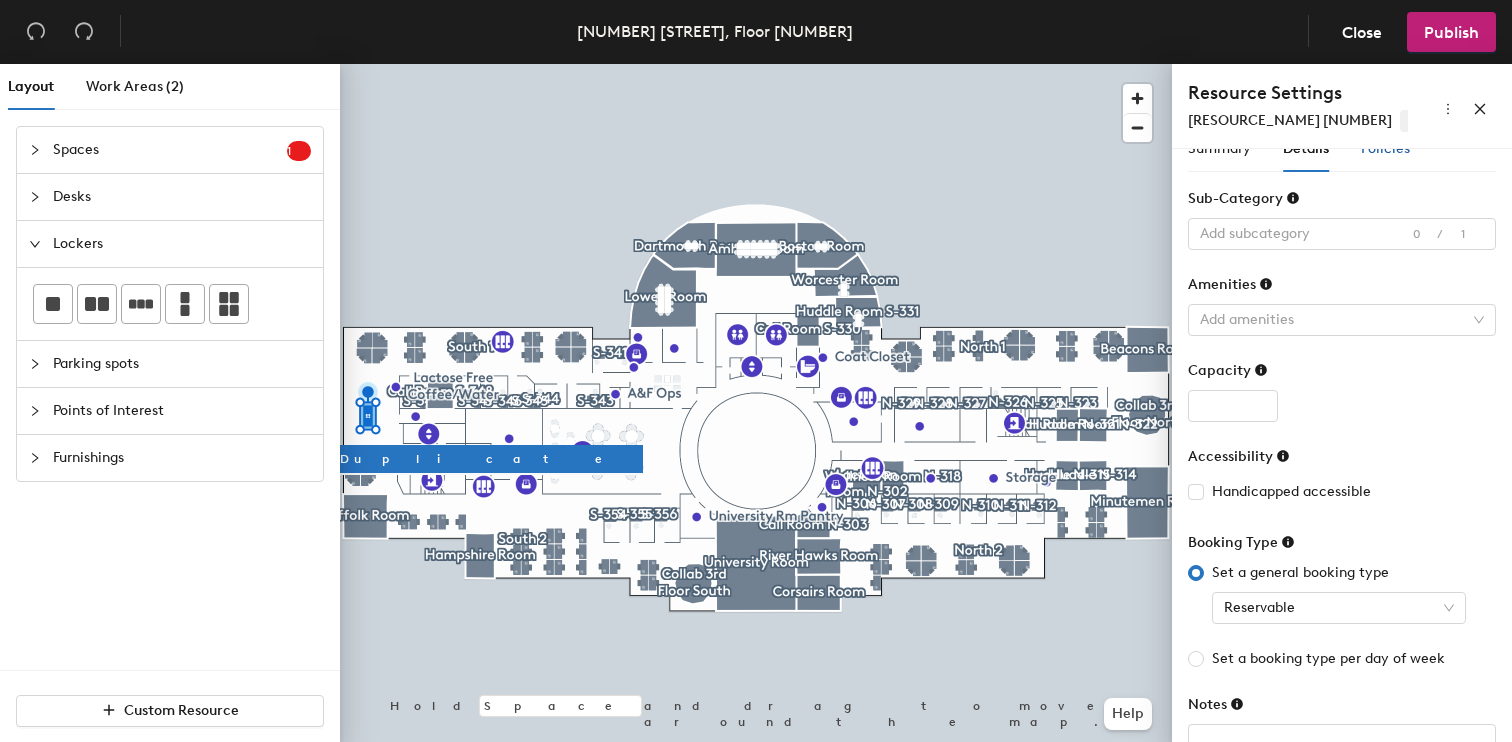 click on "Policies" at bounding box center [1385, 148] 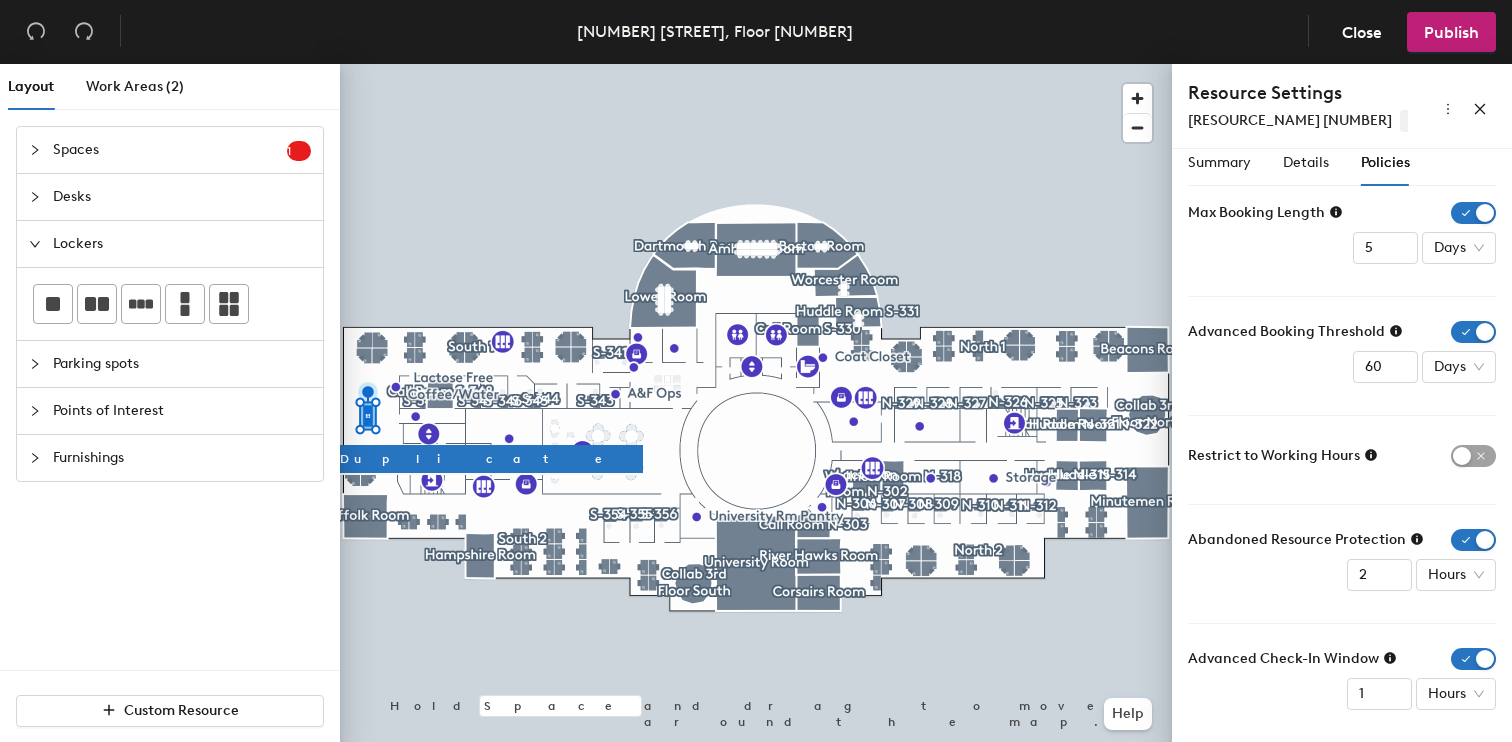 scroll, scrollTop: 8, scrollLeft: 0, axis: vertical 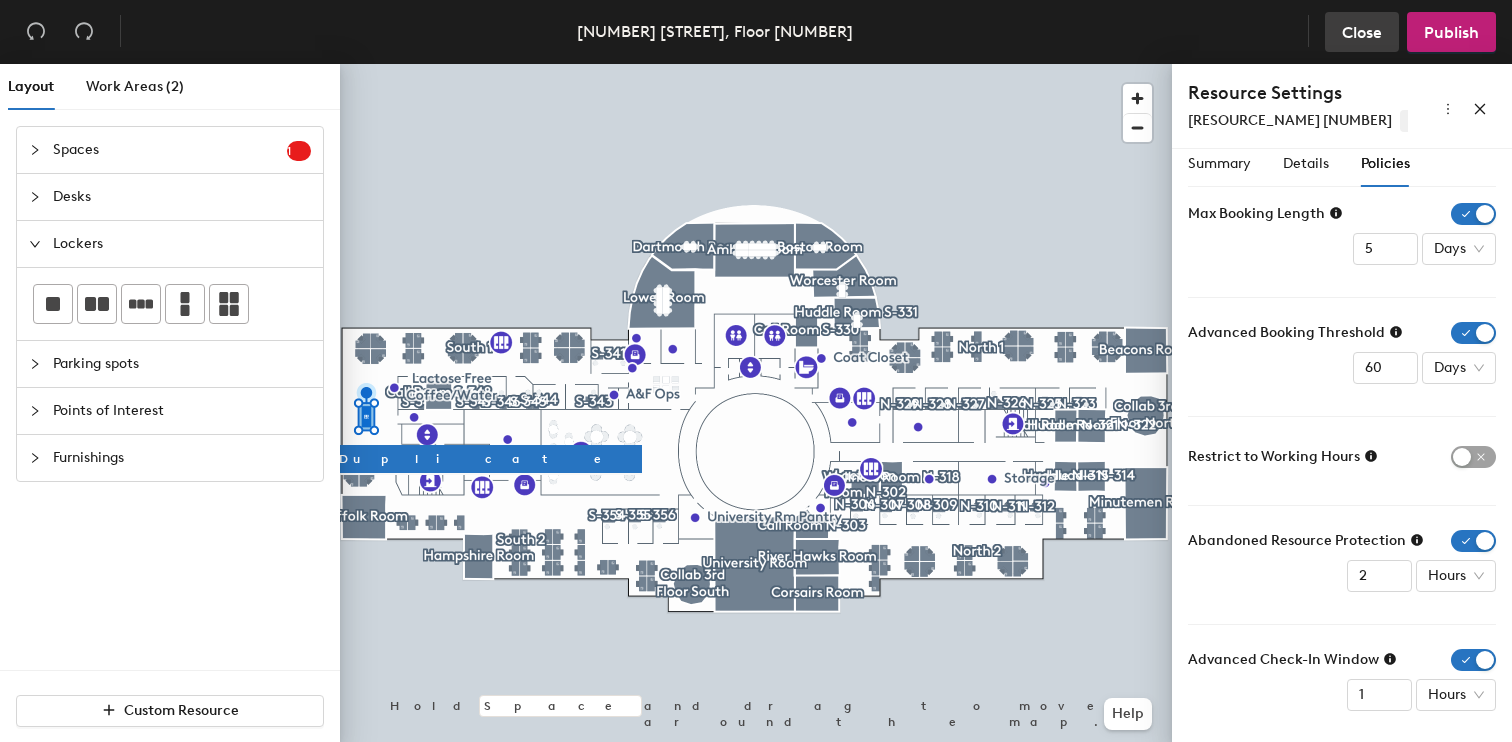 click on "Close" at bounding box center (36, 32) 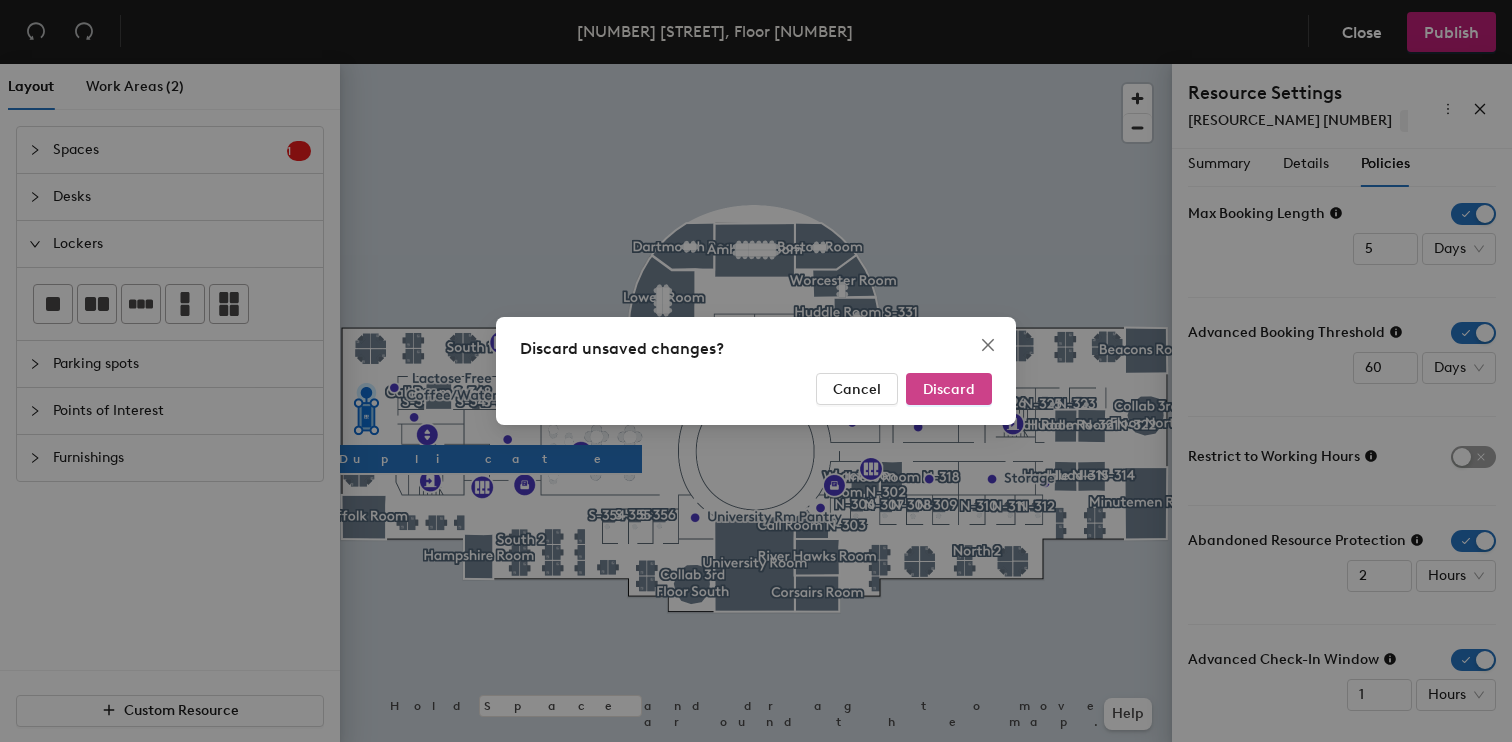 click on "Discard" at bounding box center [949, 389] 